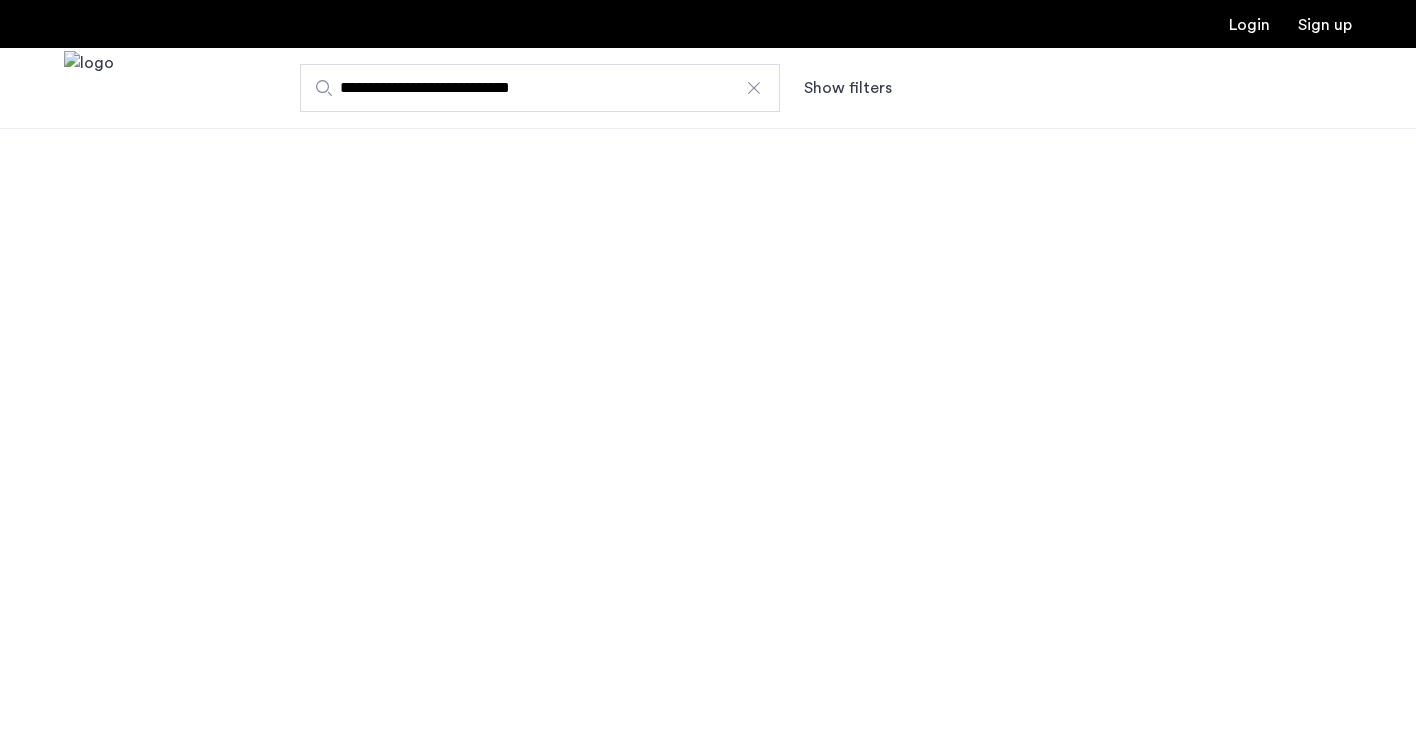 scroll, scrollTop: 0, scrollLeft: 0, axis: both 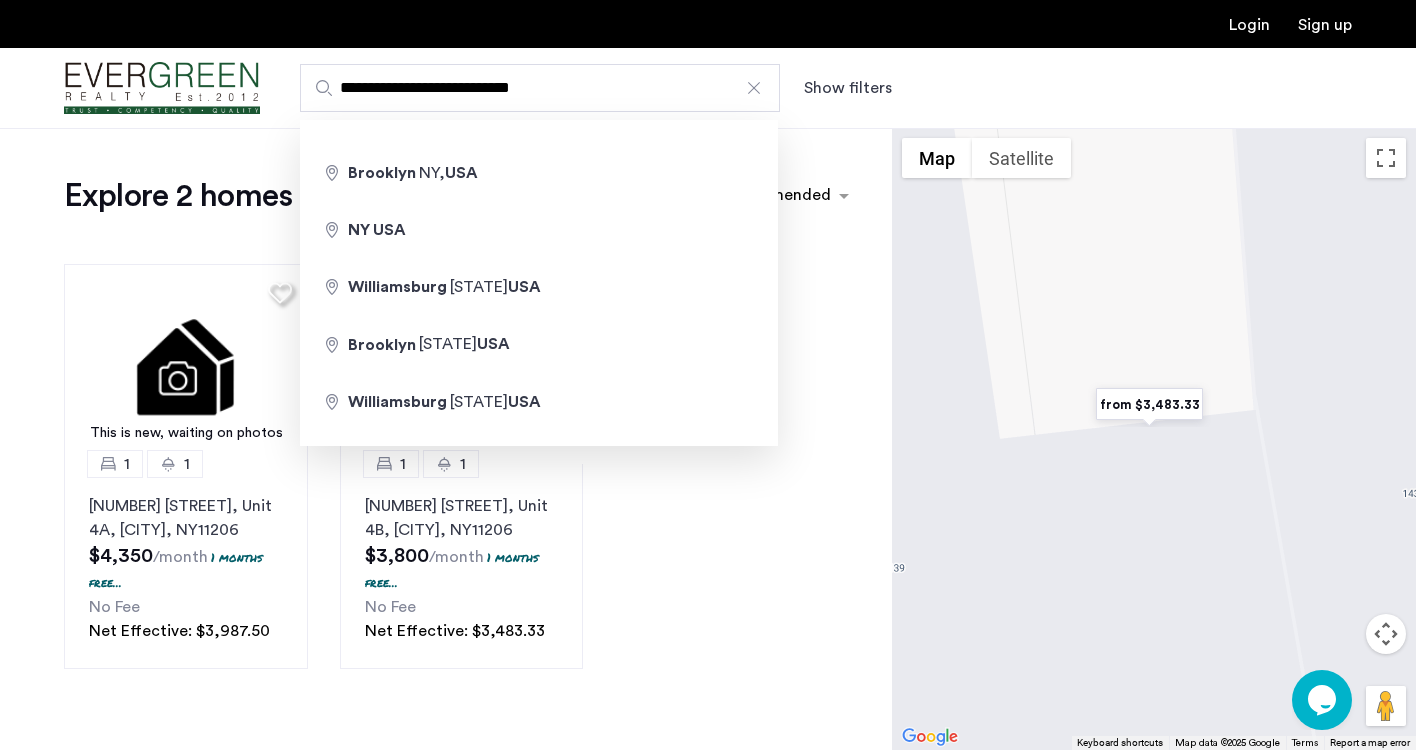 drag, startPoint x: 606, startPoint y: 87, endPoint x: 440, endPoint y: 85, distance: 166.01205 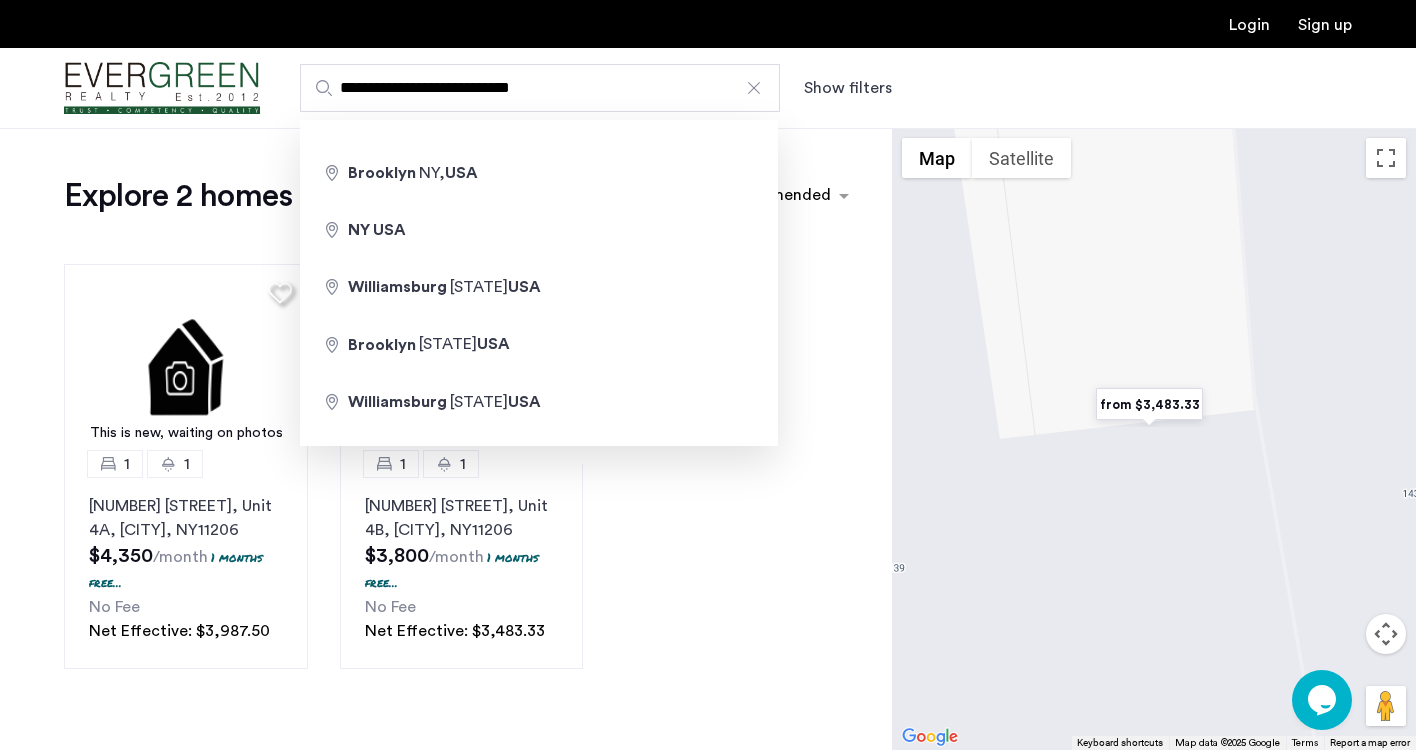 click on "**********" at bounding box center [540, 88] 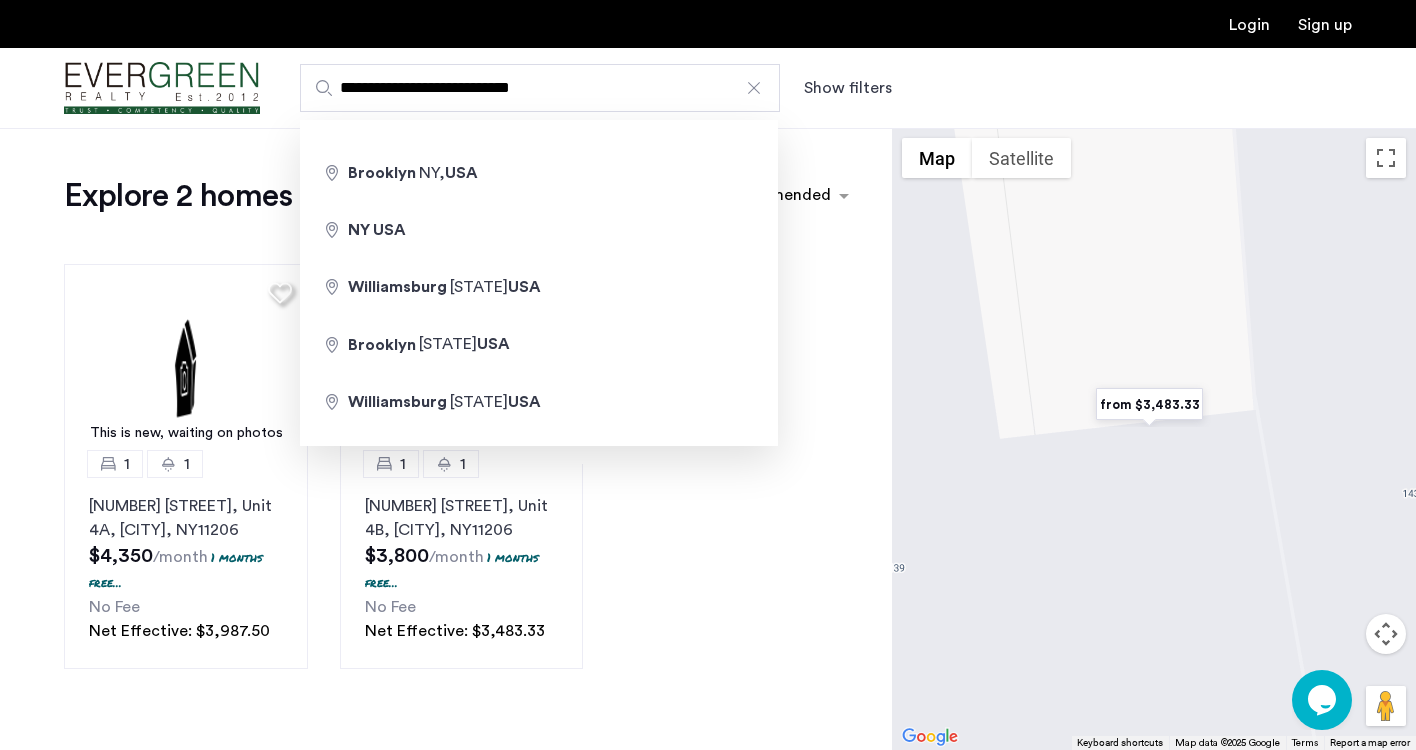 type on "**********" 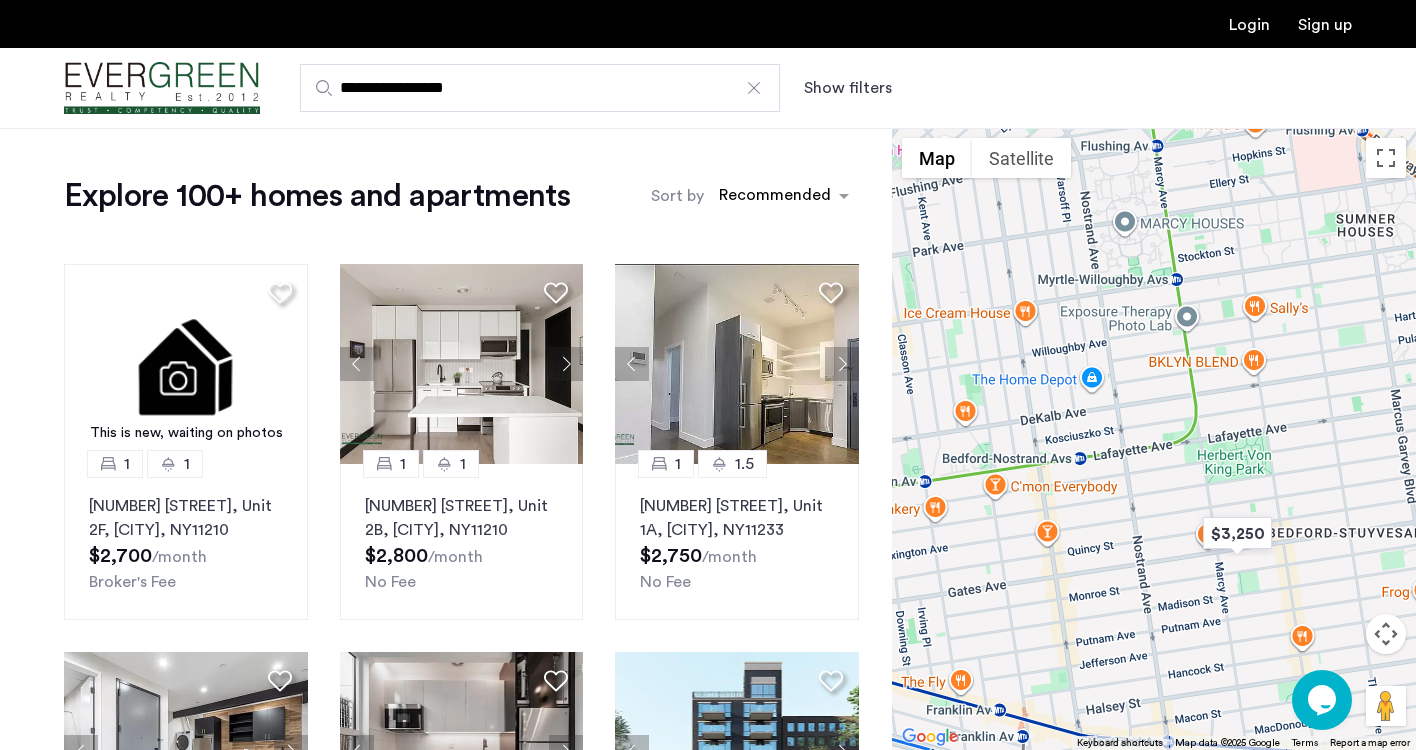 drag, startPoint x: 1072, startPoint y: 407, endPoint x: 1261, endPoint y: 603, distance: 272.2811 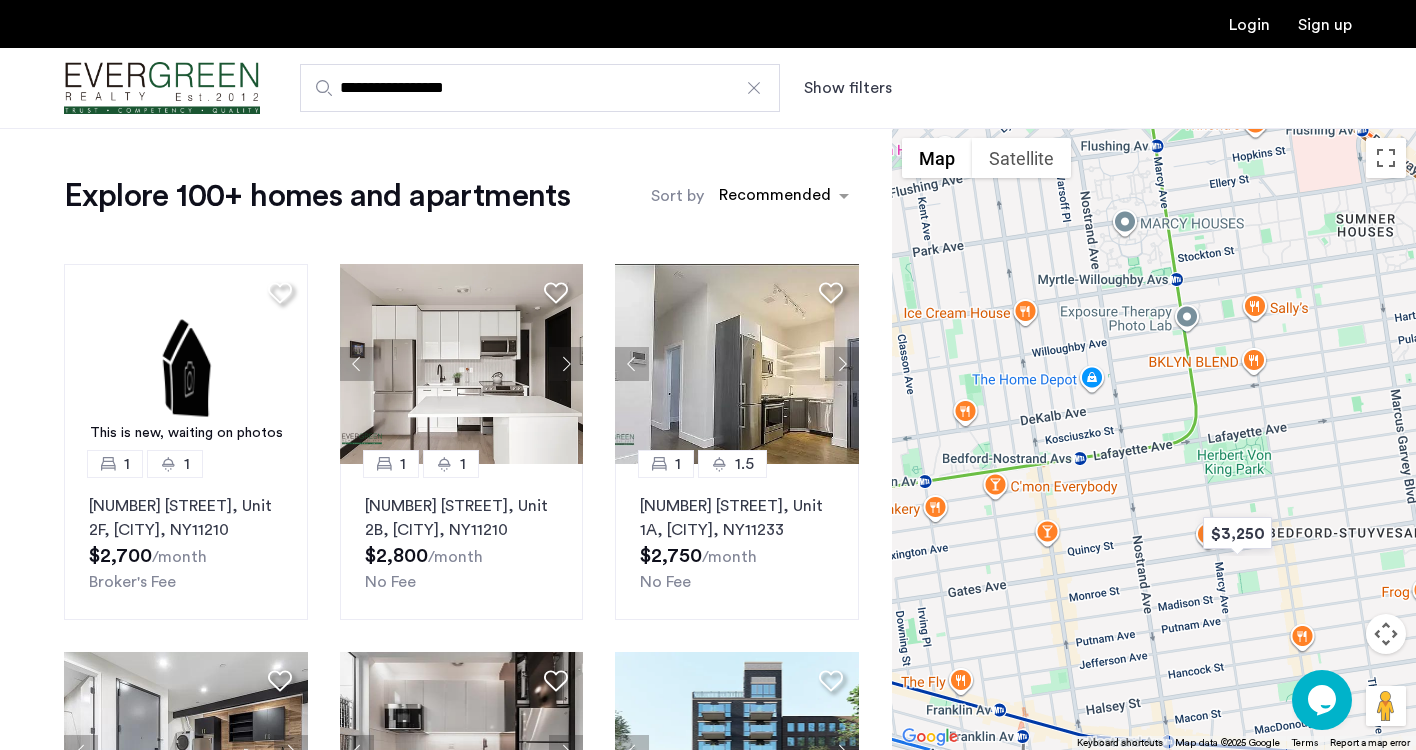 click at bounding box center [1154, 439] 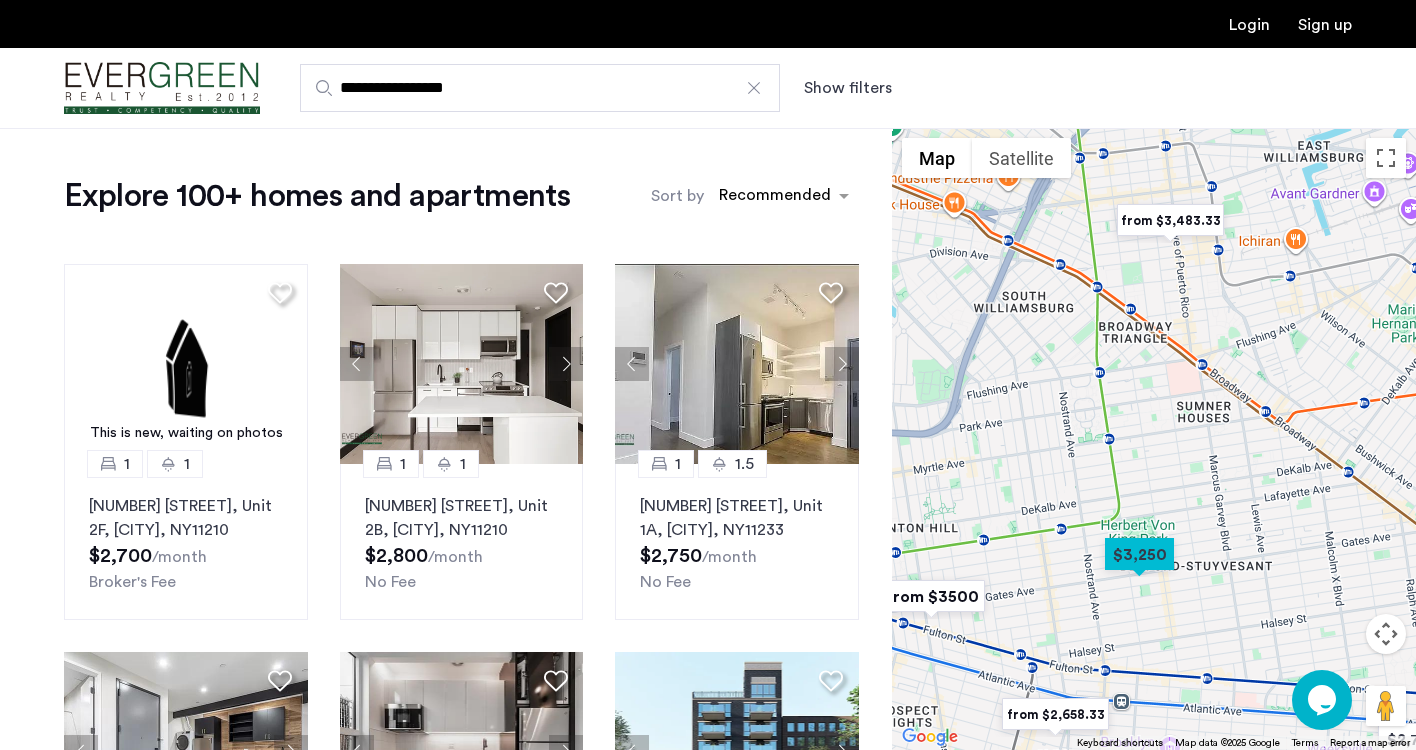 drag, startPoint x: 1166, startPoint y: 437, endPoint x: 1125, endPoint y: 456, distance: 45.188496 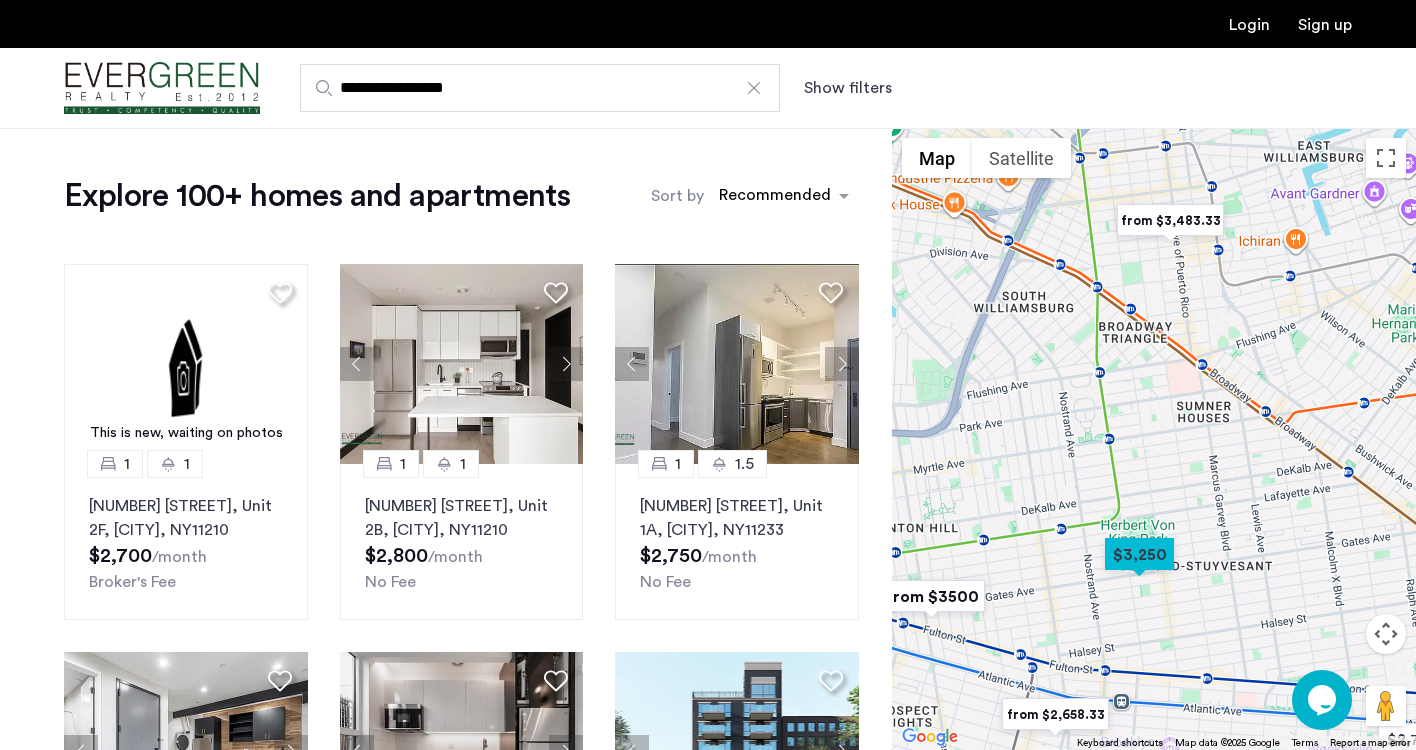 click at bounding box center [1154, 439] 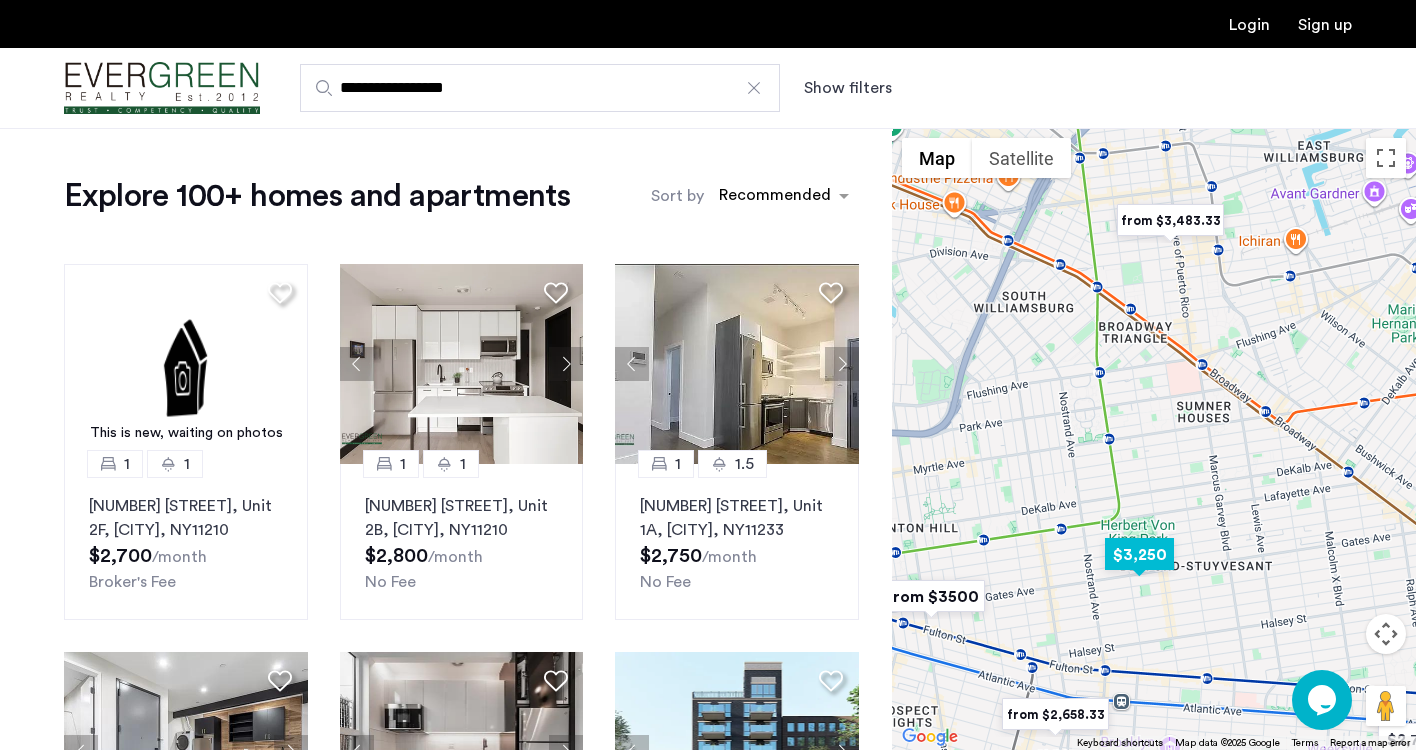 click at bounding box center [1139, 554] 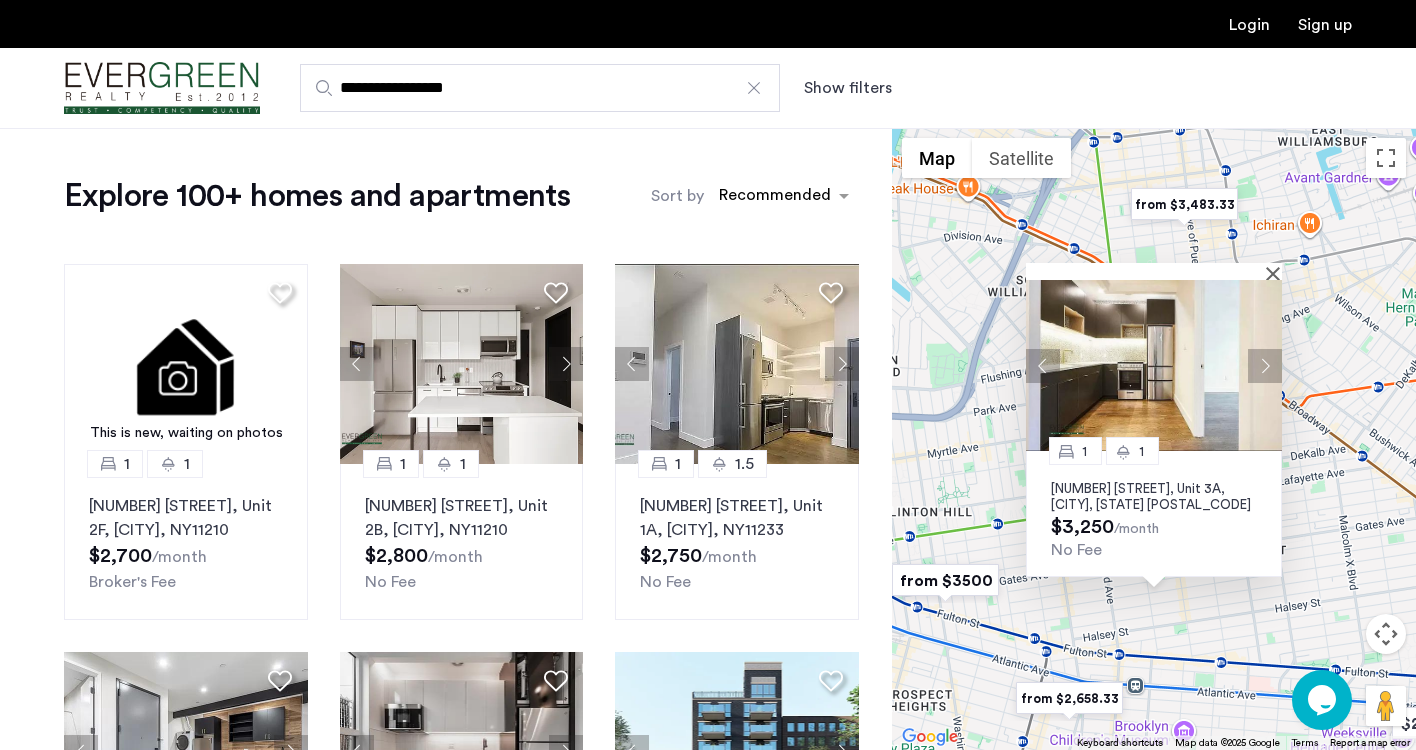 click at bounding box center [1265, 366] 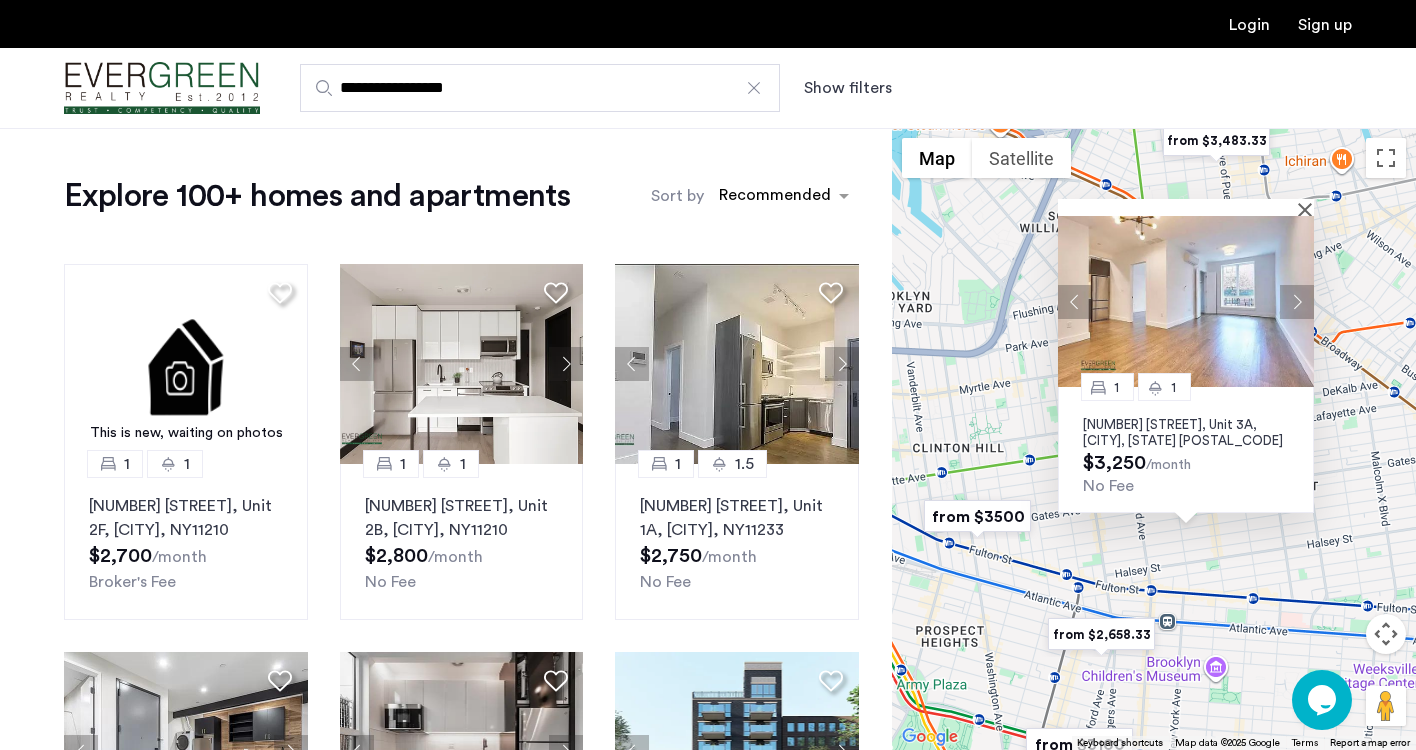drag, startPoint x: 936, startPoint y: 482, endPoint x: 963, endPoint y: 420, distance: 67.62396 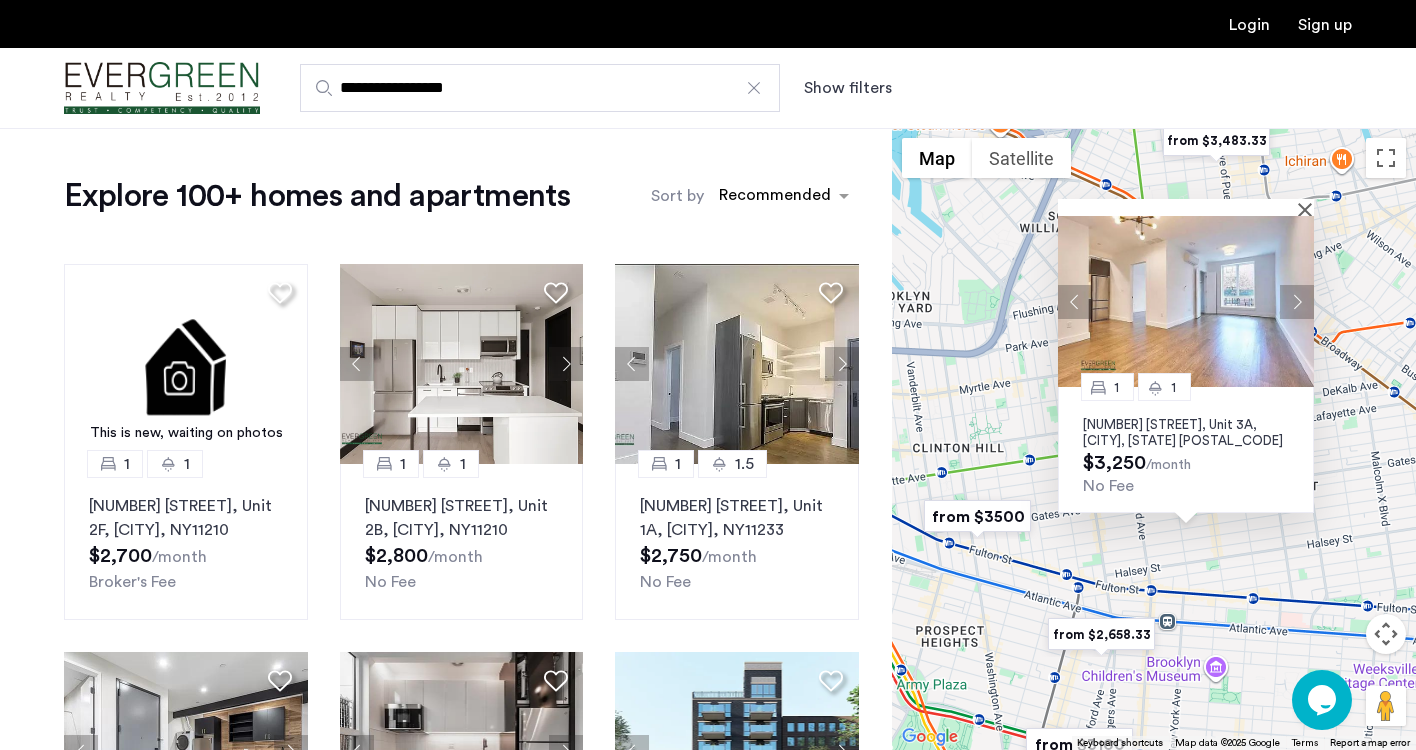 click on "1 1 [NUMBER] [STREET], Unit 3A, [CITY], [STATE] [POSTAL_CODE] $[PRICE] /month No Fee" at bounding box center [1154, 439] 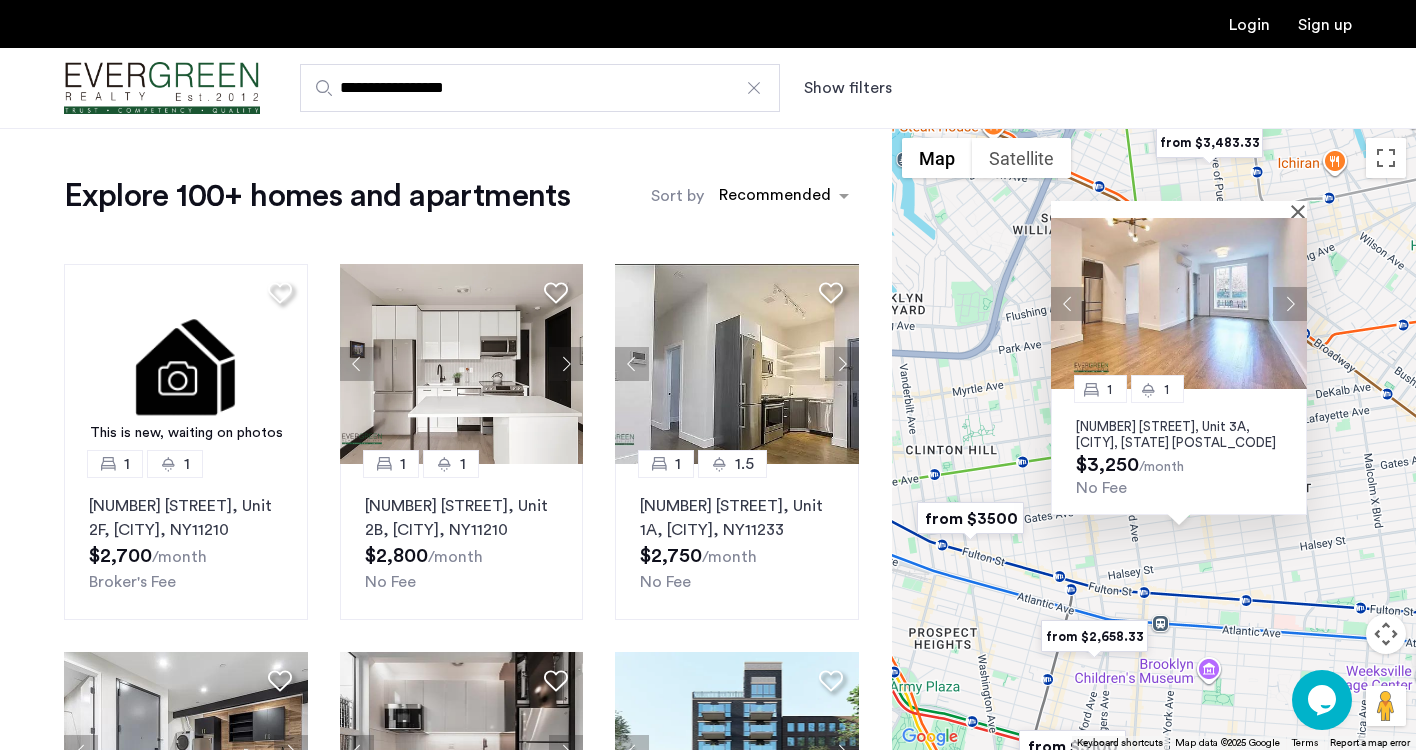 click on "[NUMBER] [STREET], Unit 3A, [CITY], [STATE] [POSTAL_CODE]" at bounding box center [1179, 435] 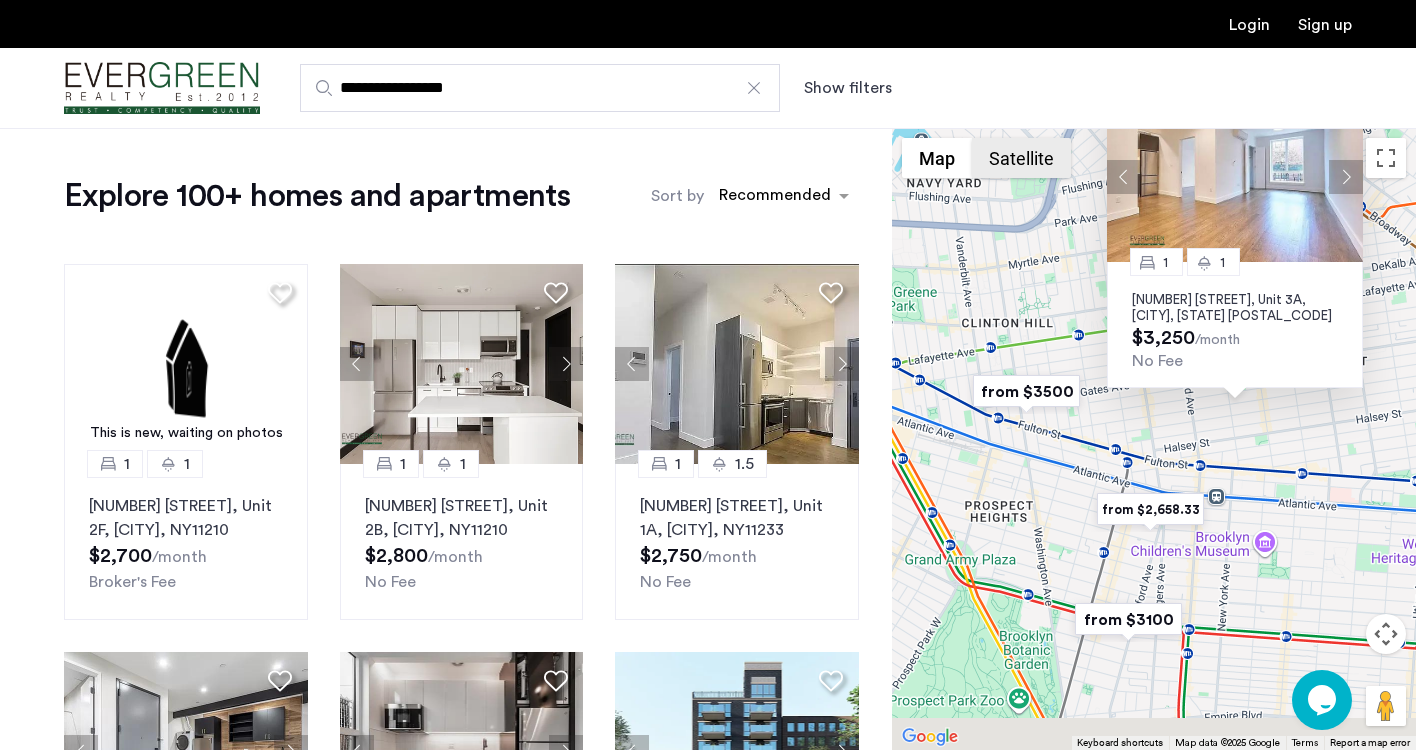 drag, startPoint x: 998, startPoint y: 266, endPoint x: 1056, endPoint y: 137, distance: 141.43903 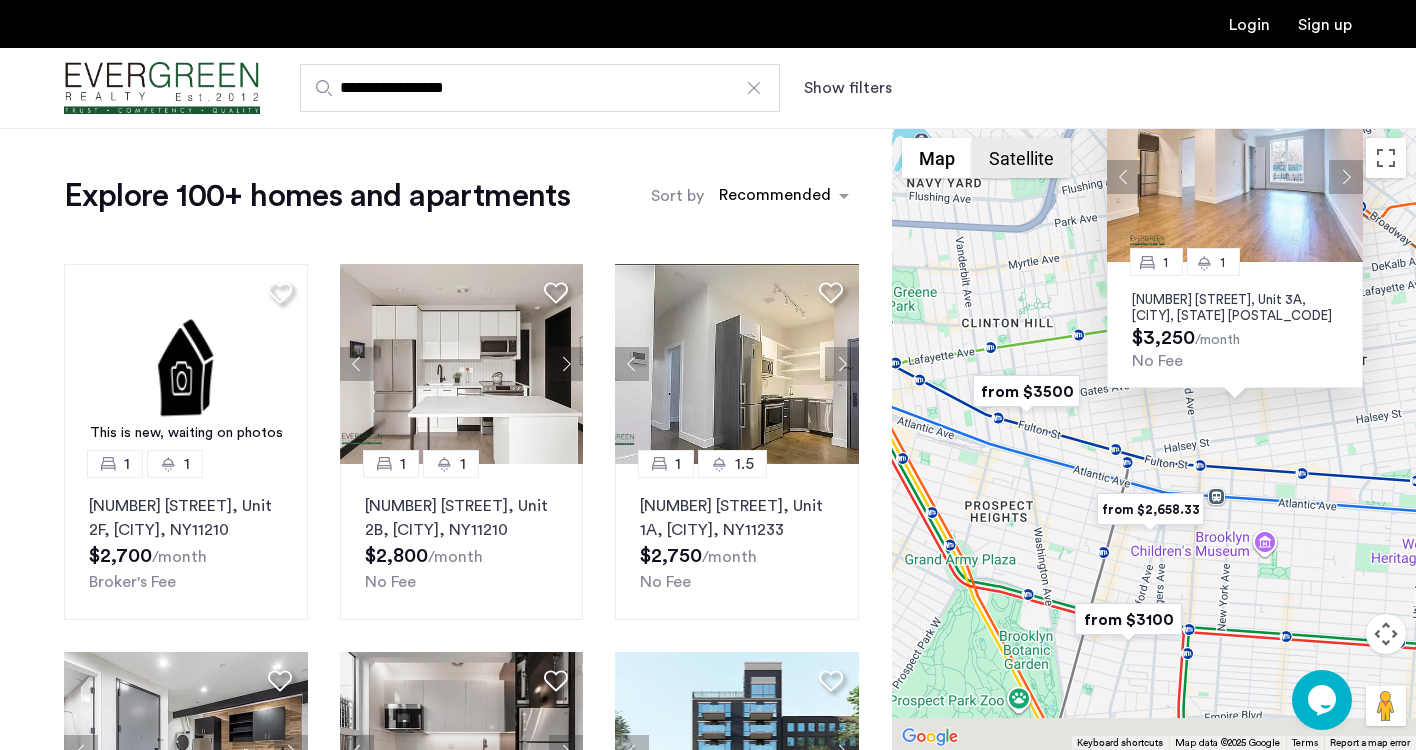 click on "$[PRICE] $[PRICE] $[PRICE] $[PRICE] $[PRICE] $[PRICE] $[PRICE] from $[PRICE] from $[PRICE] from $[PRICE] from $[PRICE] from $[PRICE] from $[PRICE] from $[PRICE] from $[PRICE] from $[PRICE] from $[PRICE] 1 1 [NUMBER] [STREET], Unit 3A, [CITY], [STATE] [POSTAL_CODE] $[PRICE] /month No Fee Use ⌘ + scroll to zoom the map Map Terrain Satellite Labels Keyboard shortcuts Map Data Map data ©2025 Google Map data ©2025 Google 500 m Click to toggle between metric and imperial units Terms Report a map error" at bounding box center [1154, 439] 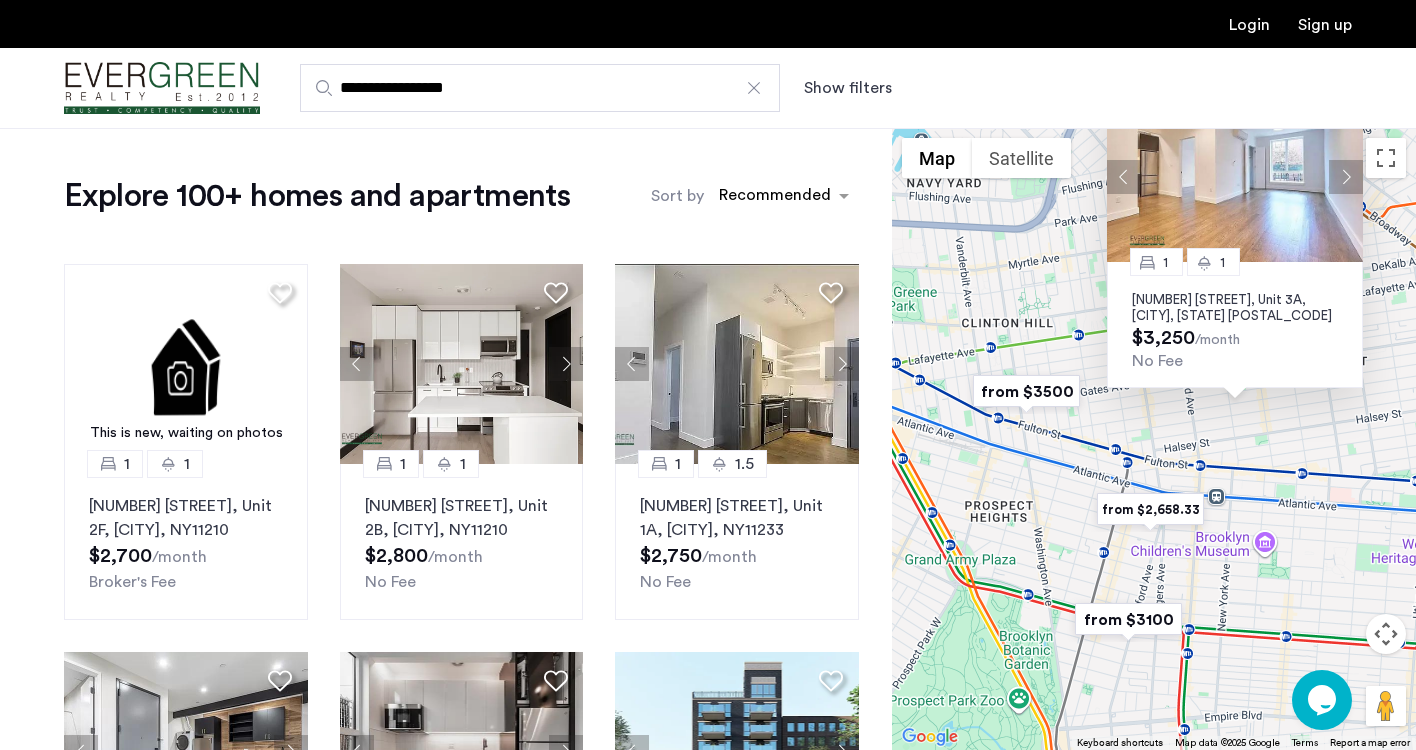 click at bounding box center [1128, 619] 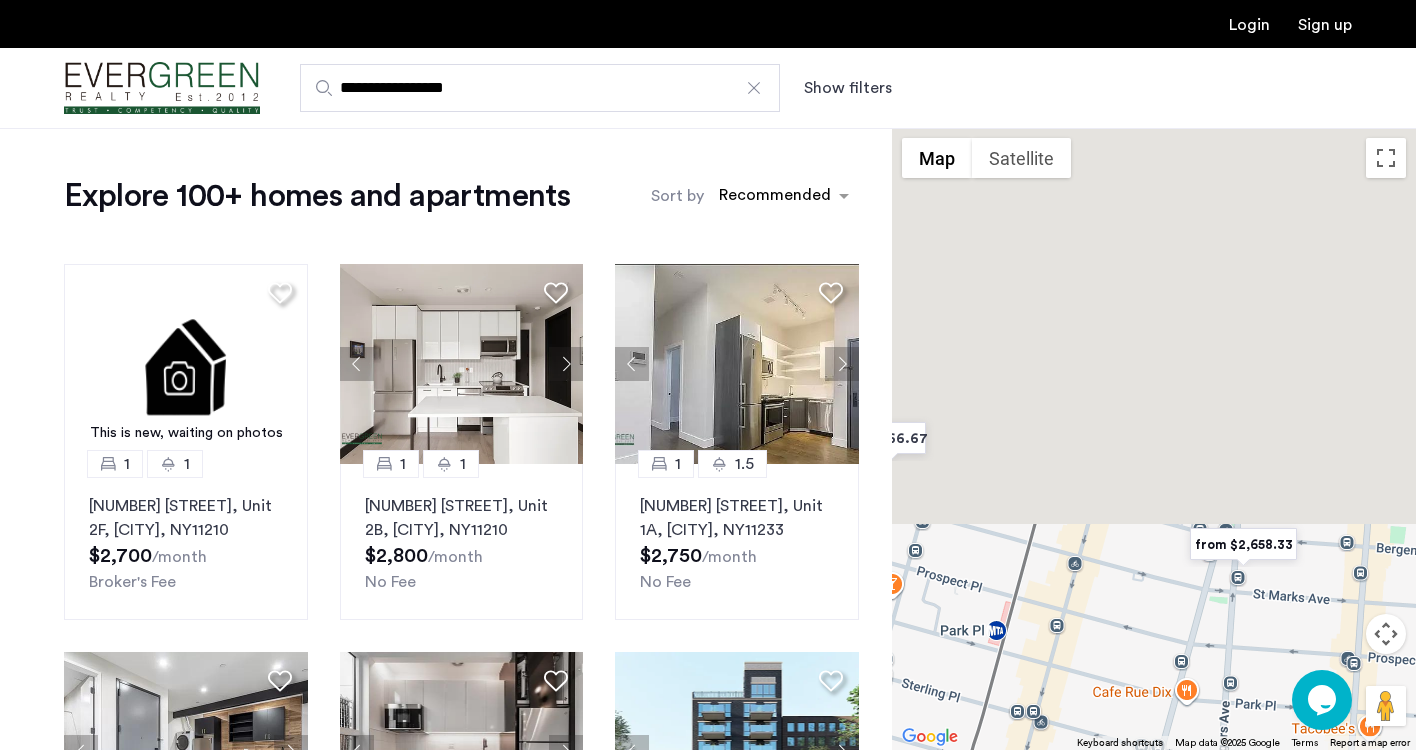 drag, startPoint x: 1157, startPoint y: 218, endPoint x: 1151, endPoint y: 748, distance: 530.03394 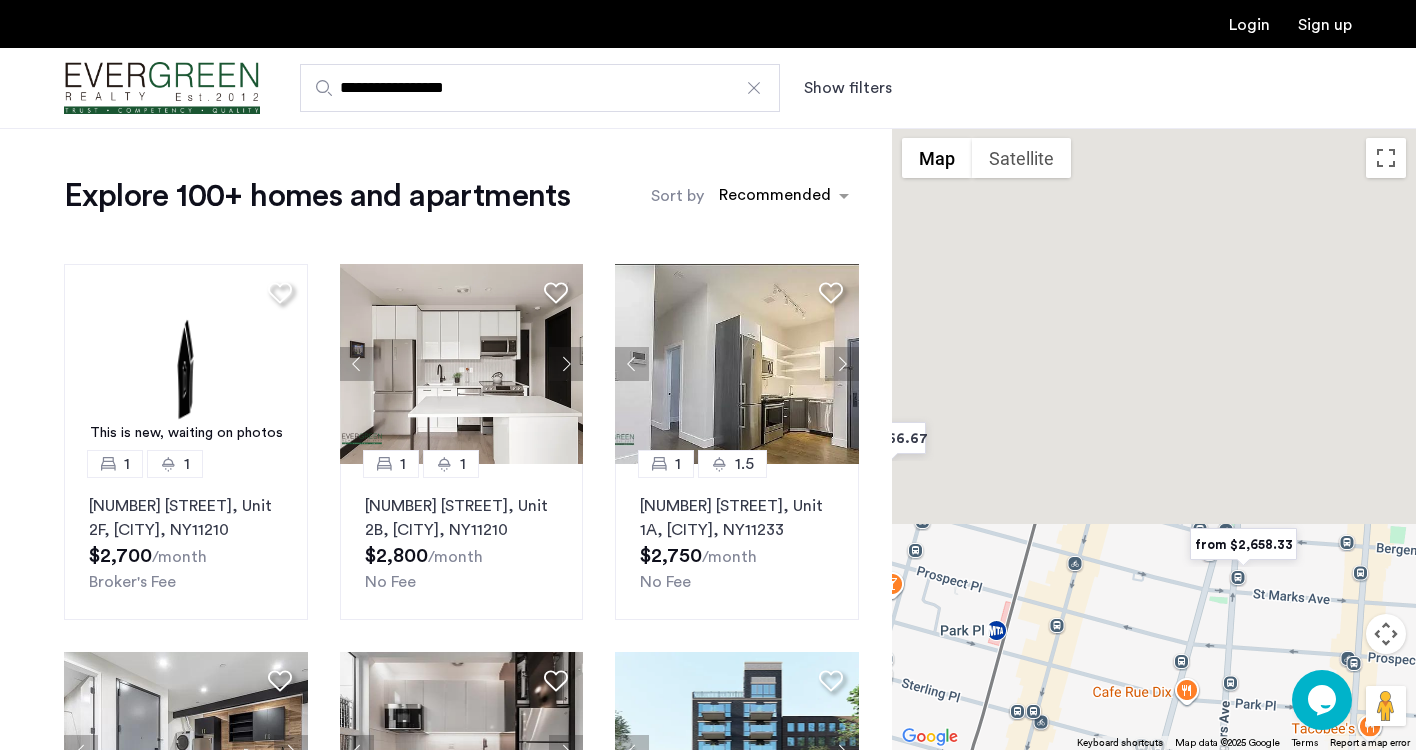 click on "**********" at bounding box center (708, 375) 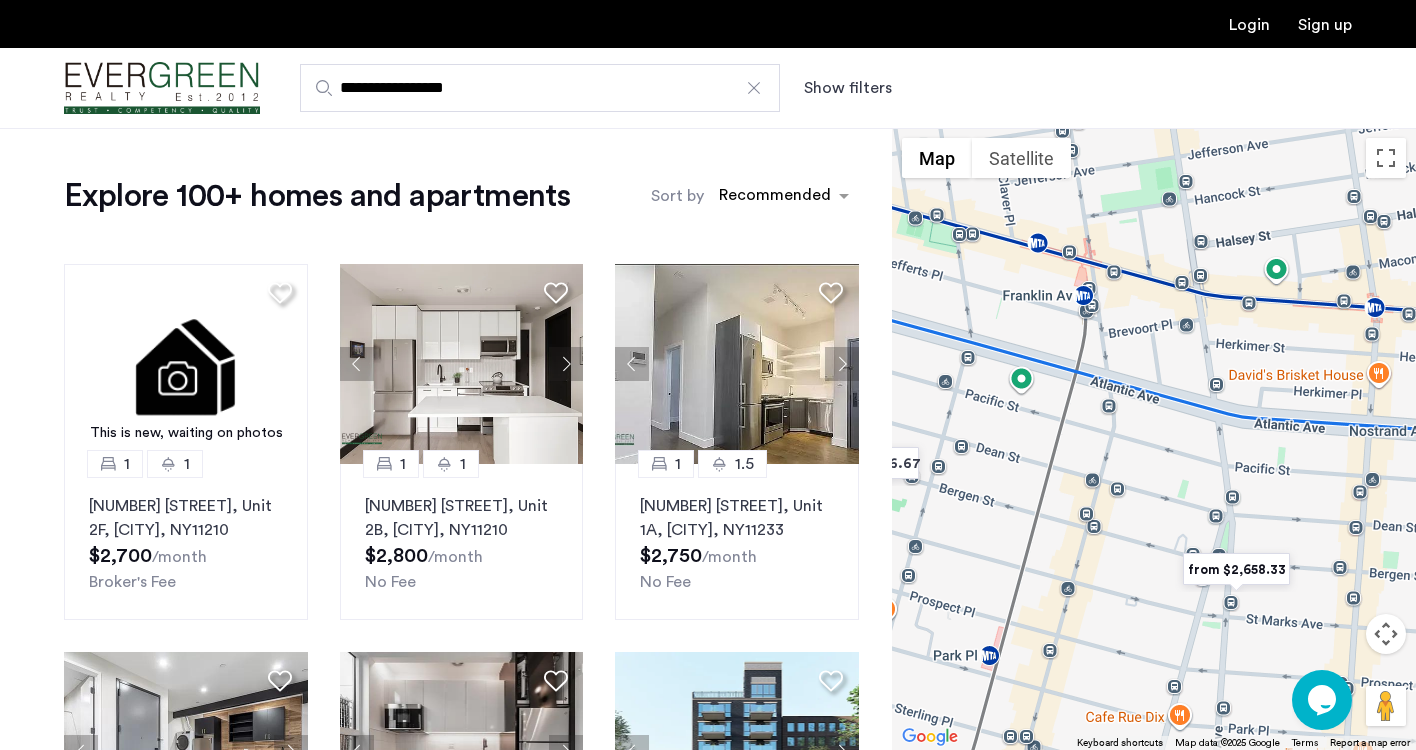 click at bounding box center (1236, 569) 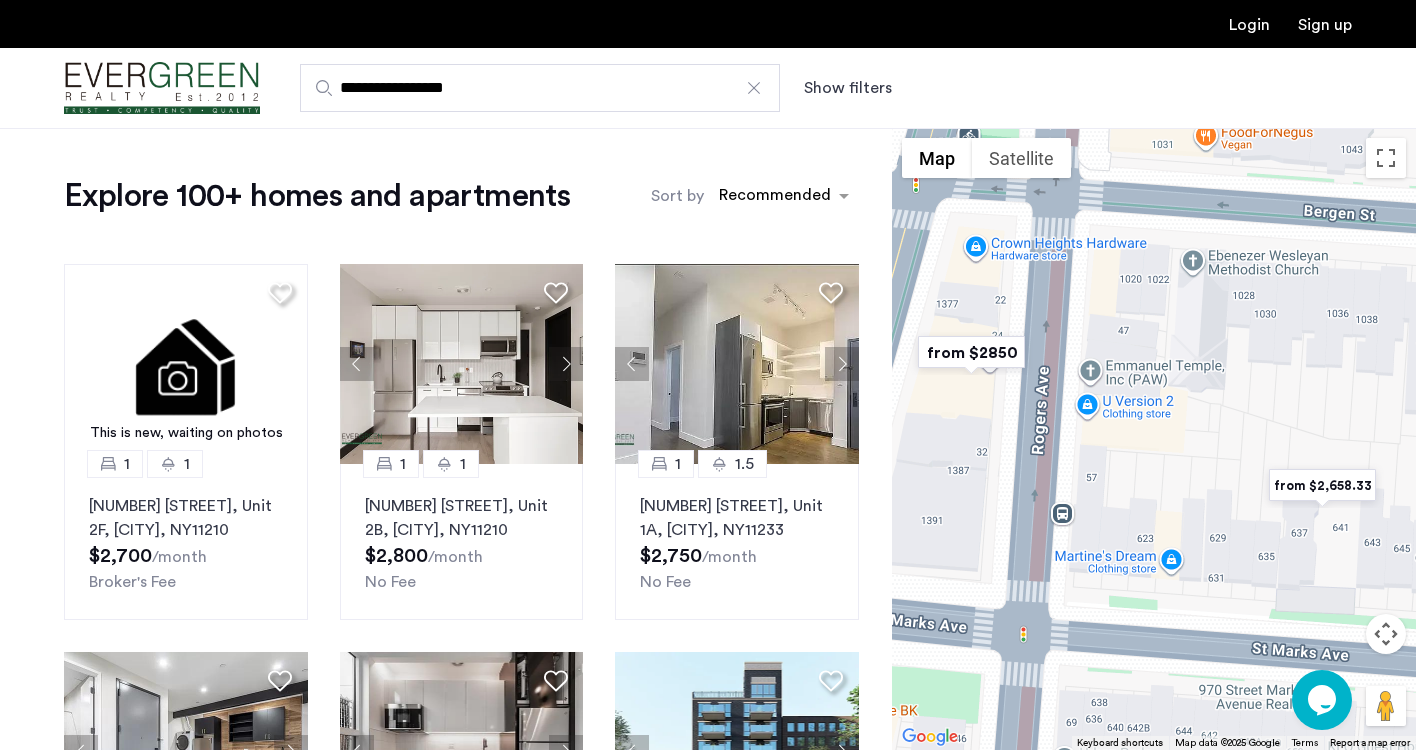 click at bounding box center (971, 352) 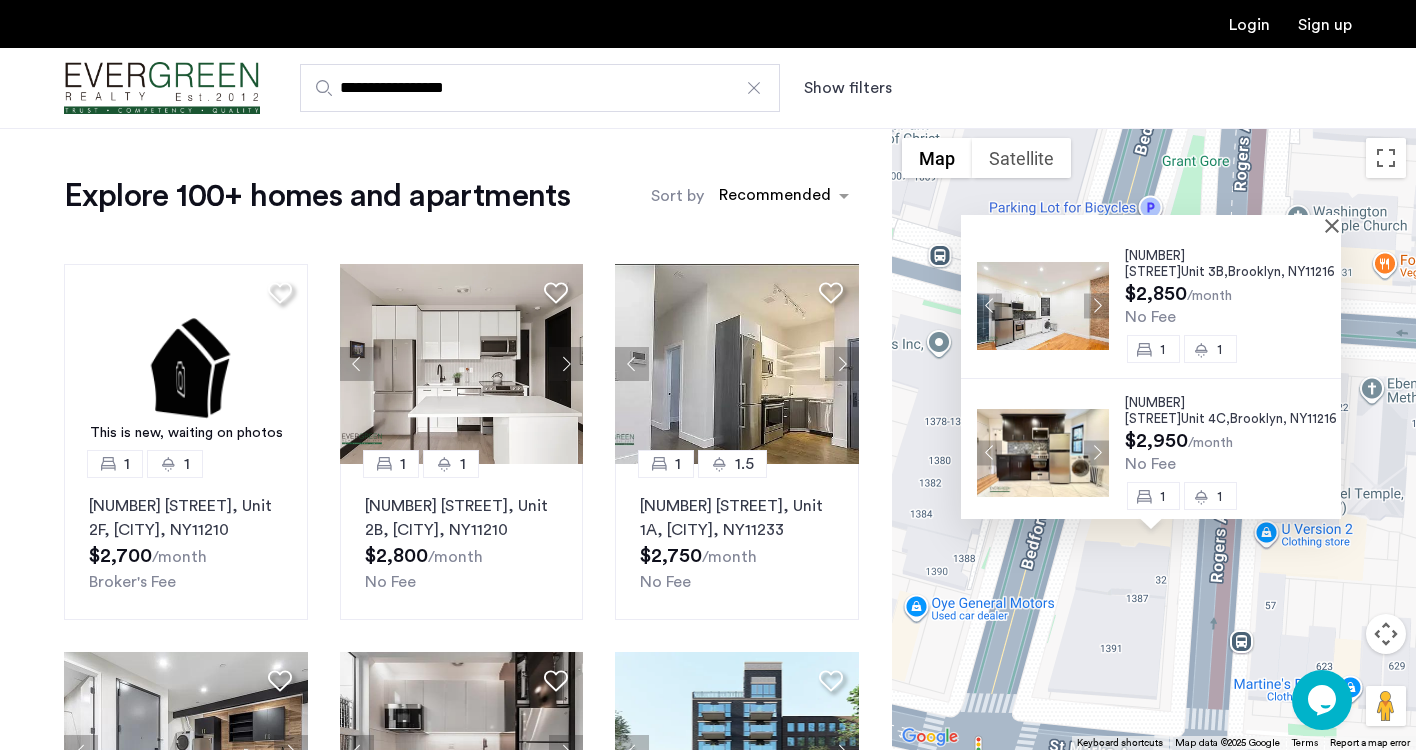 click at bounding box center [1096, 305] 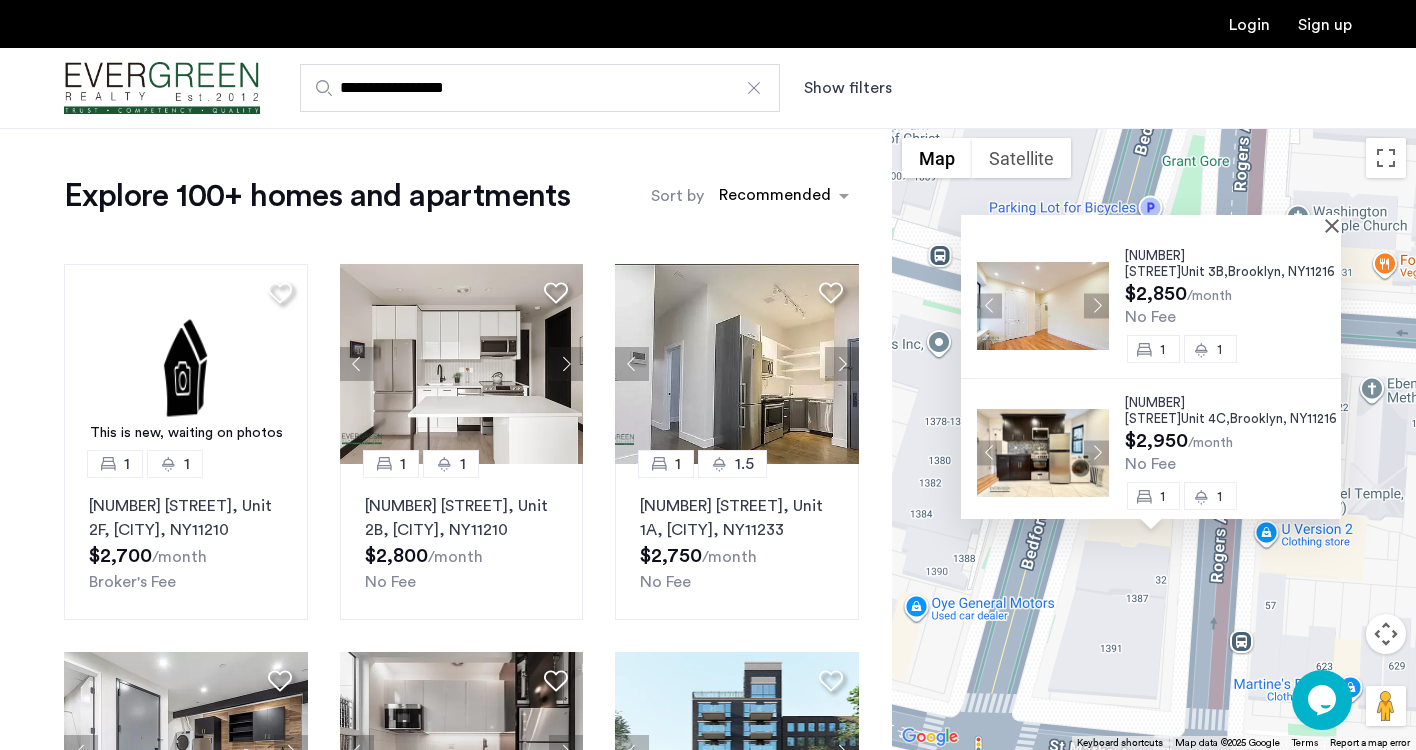 click at bounding box center (1096, 305) 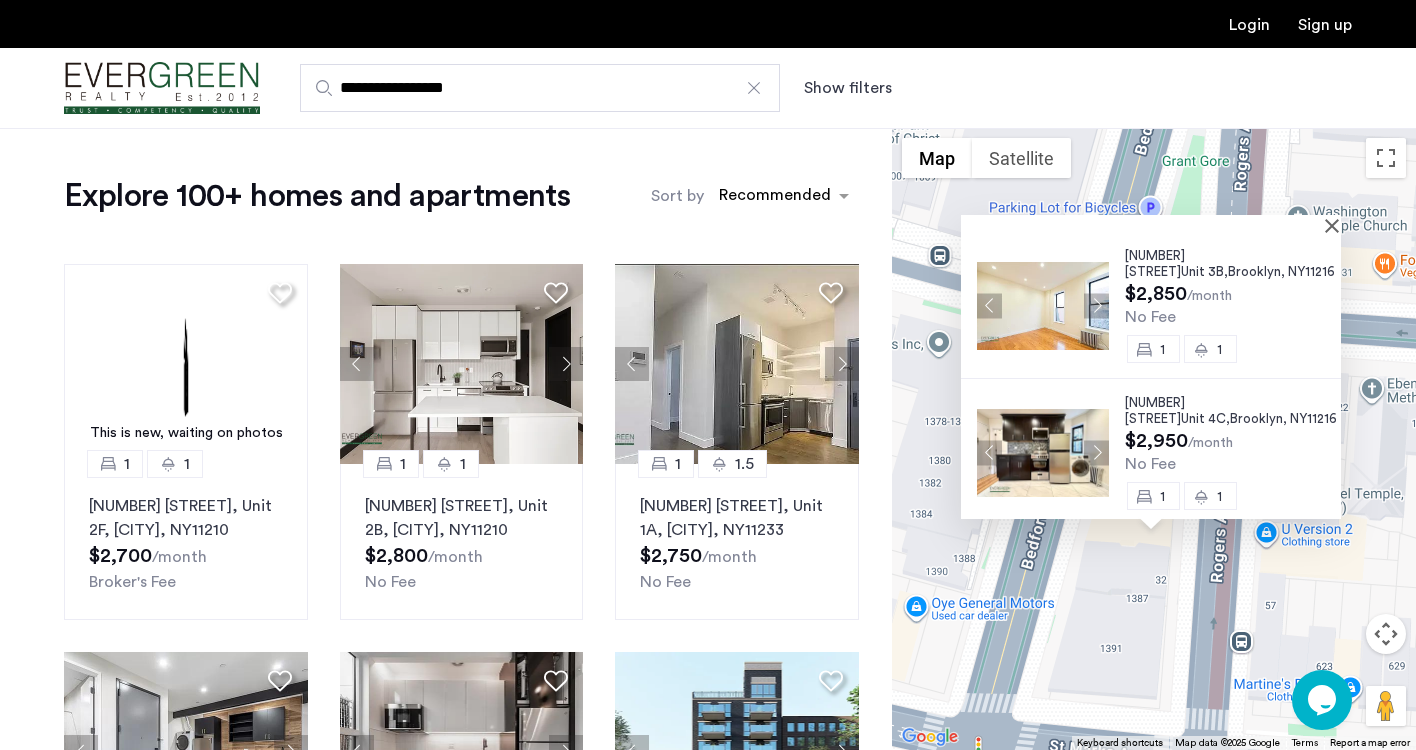 click at bounding box center [1096, 305] 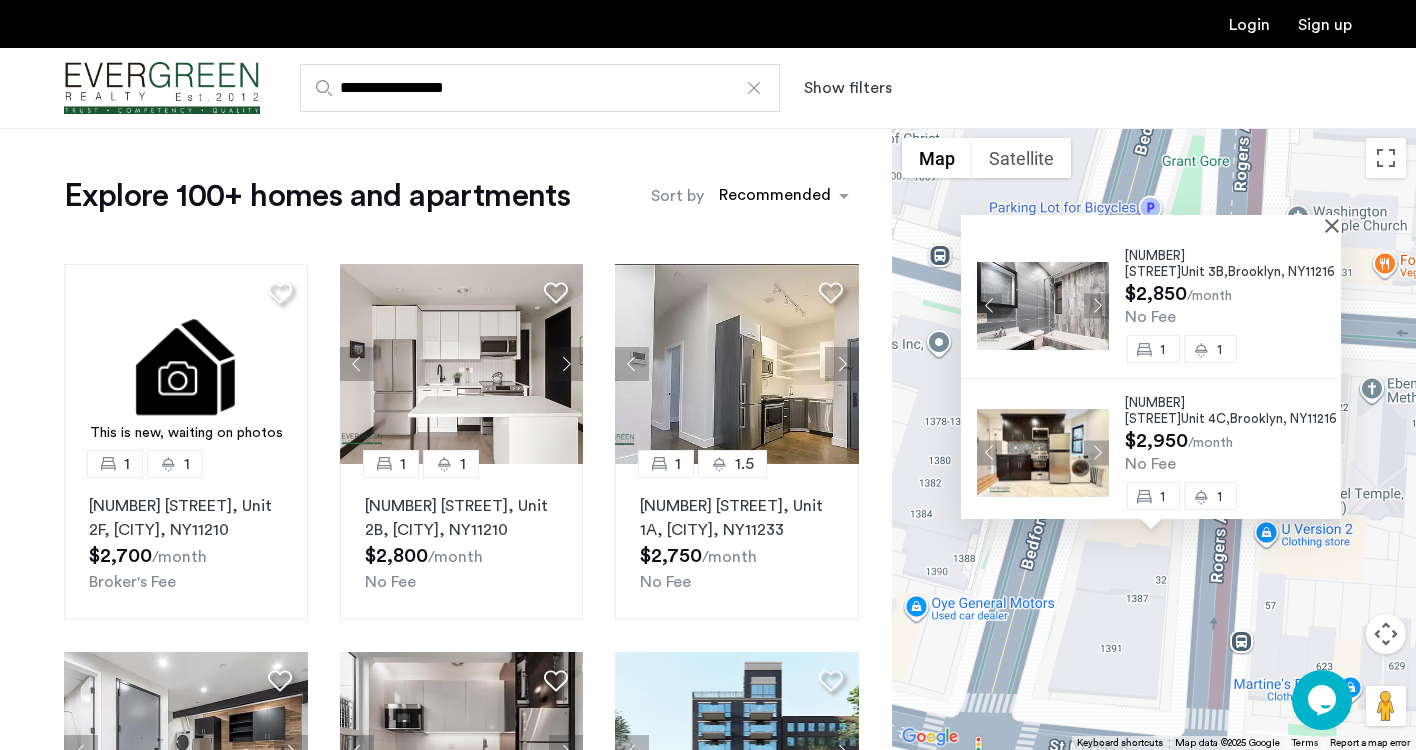 click at bounding box center [1096, 452] 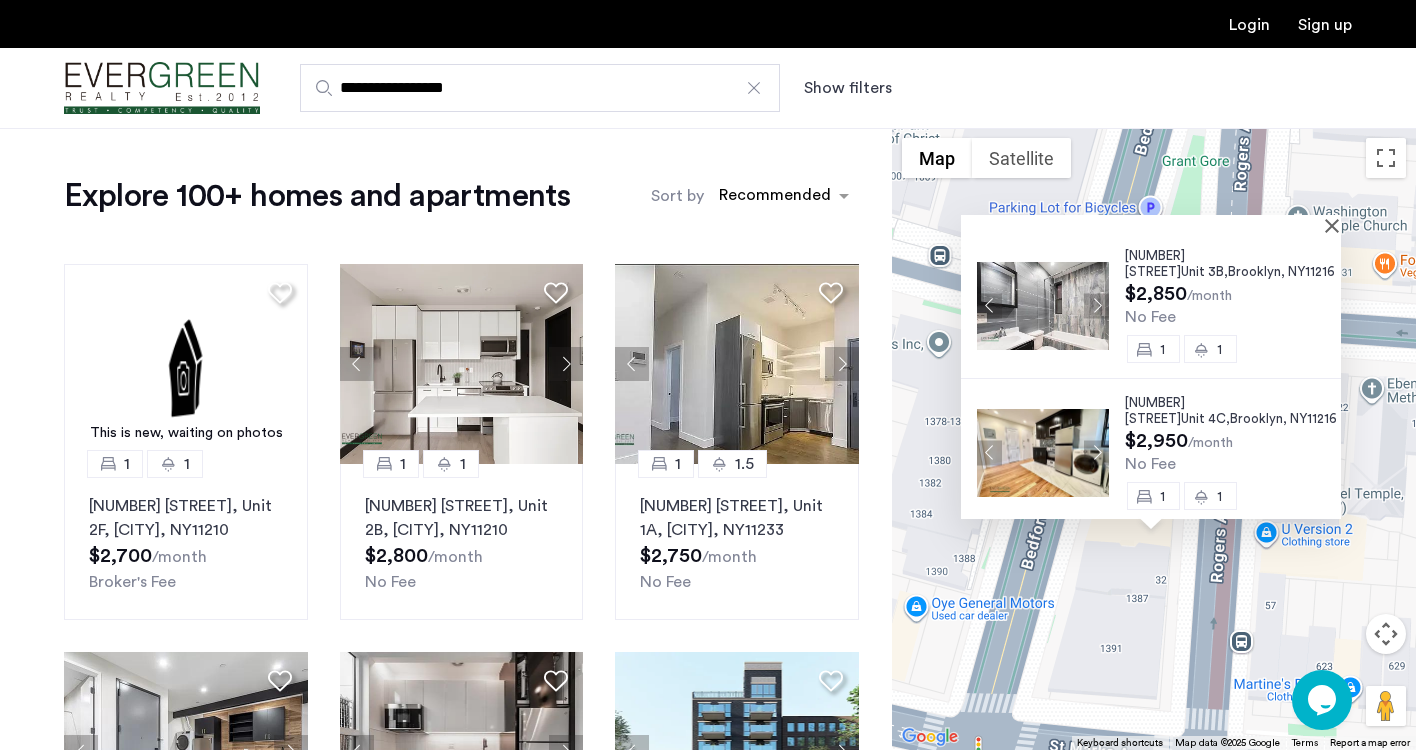 click at bounding box center (1096, 452) 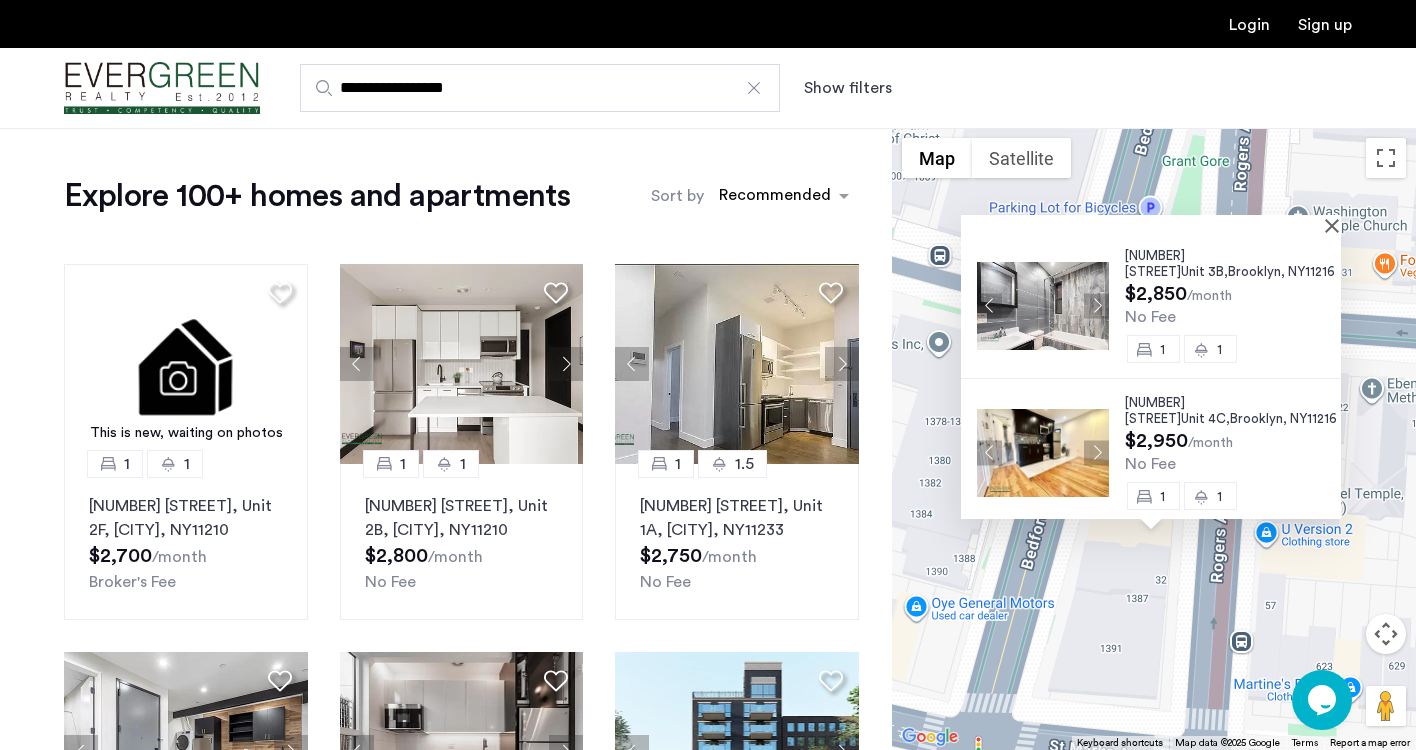 click at bounding box center [1096, 452] 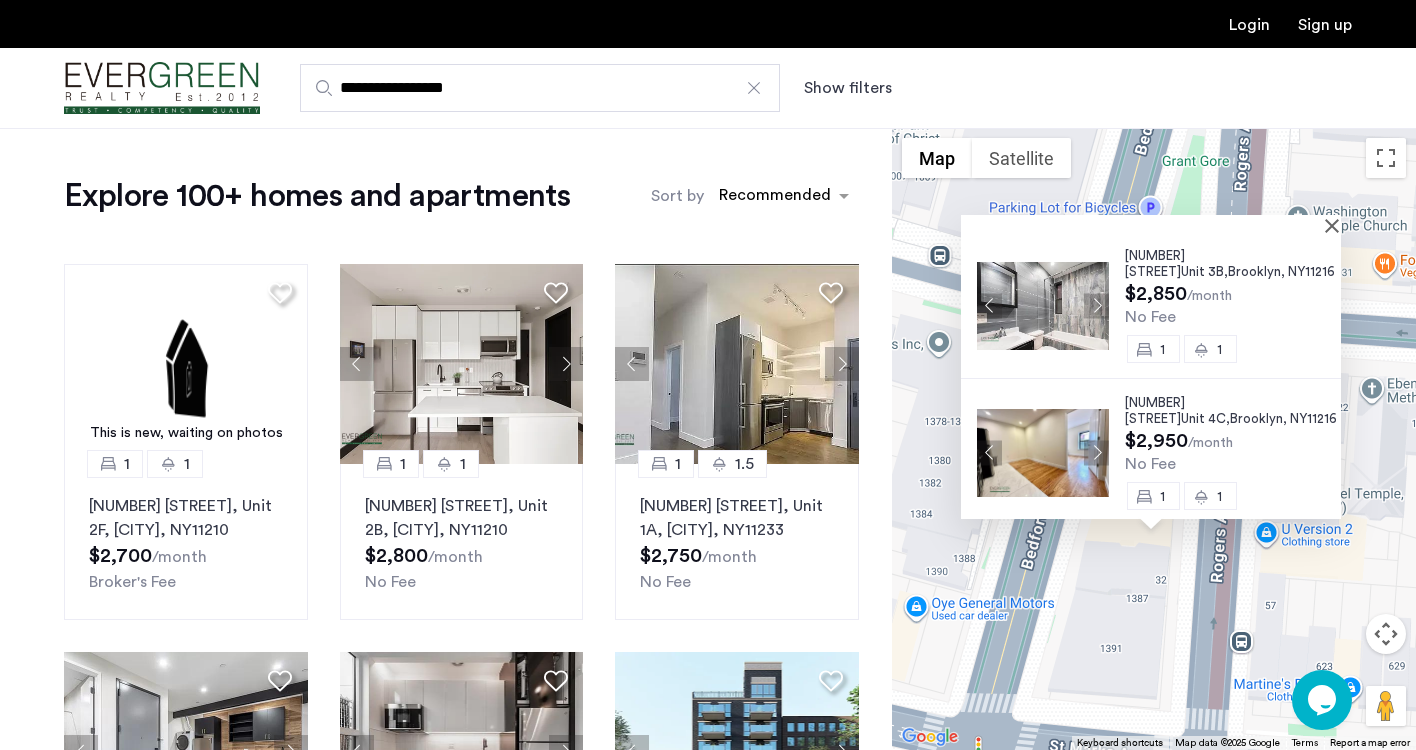 click at bounding box center [1096, 452] 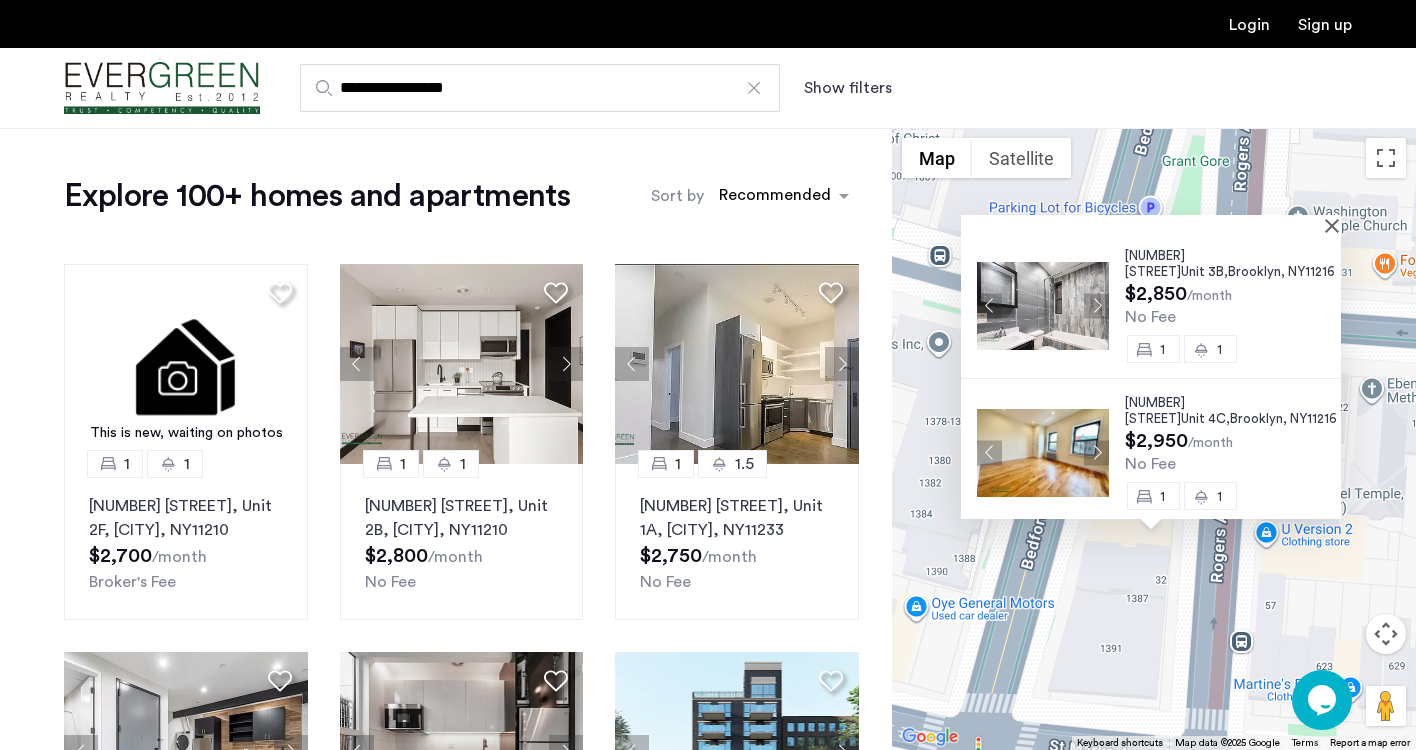 click at bounding box center [1096, 452] 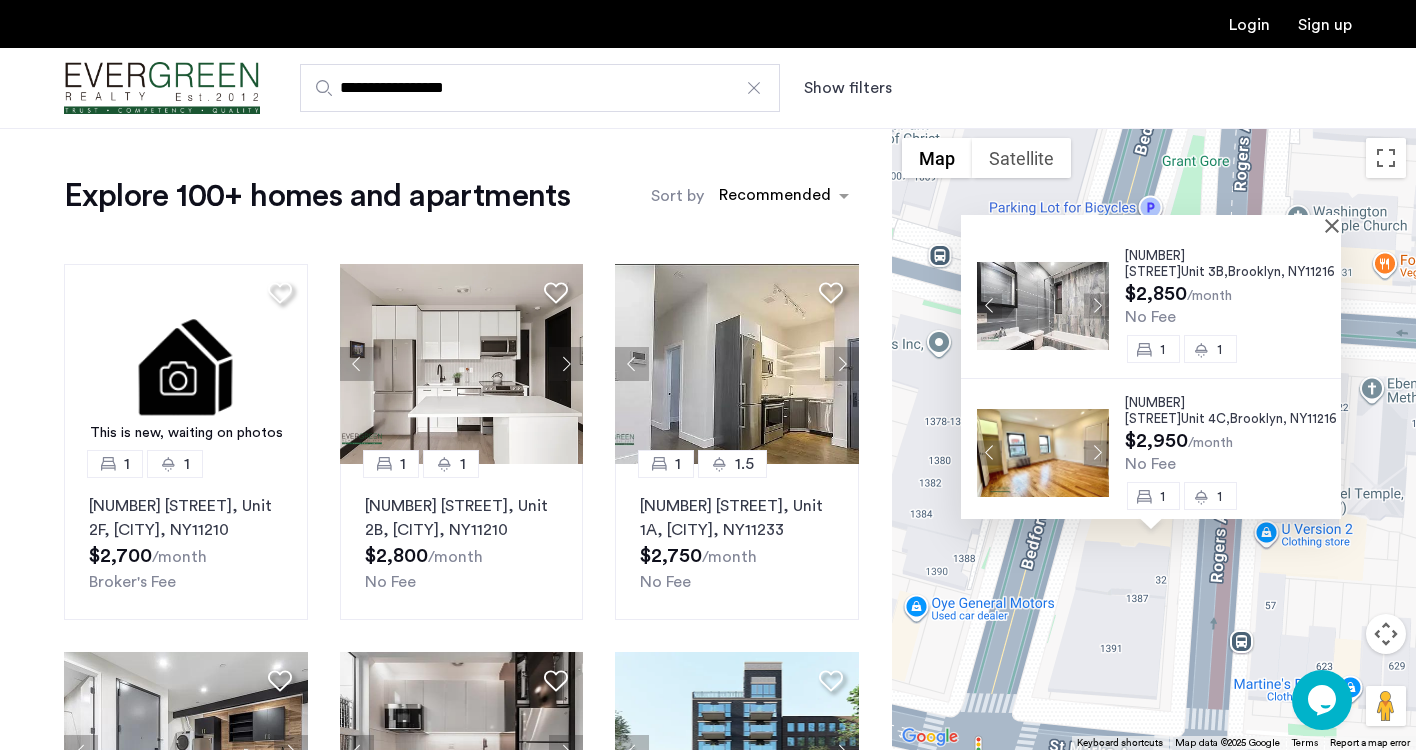 click at bounding box center (1096, 452) 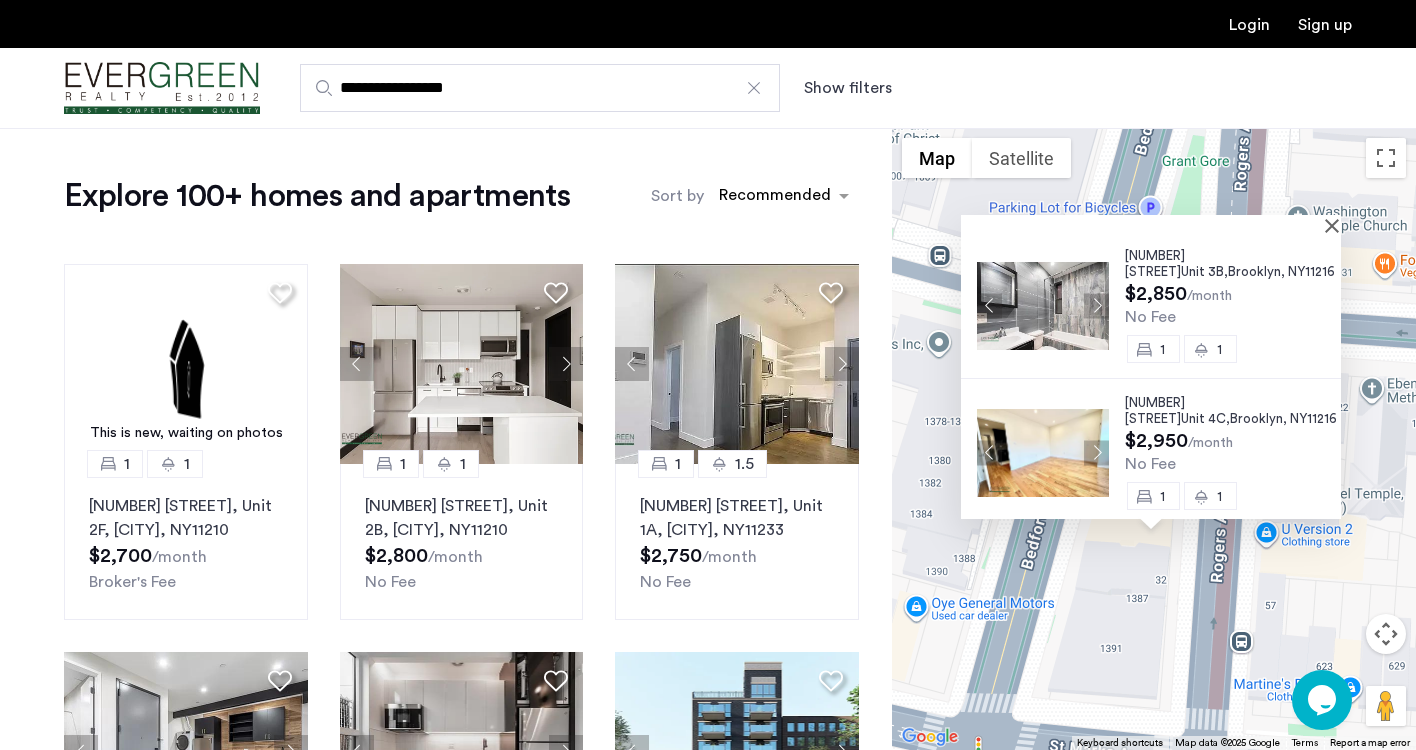 click at bounding box center [1096, 452] 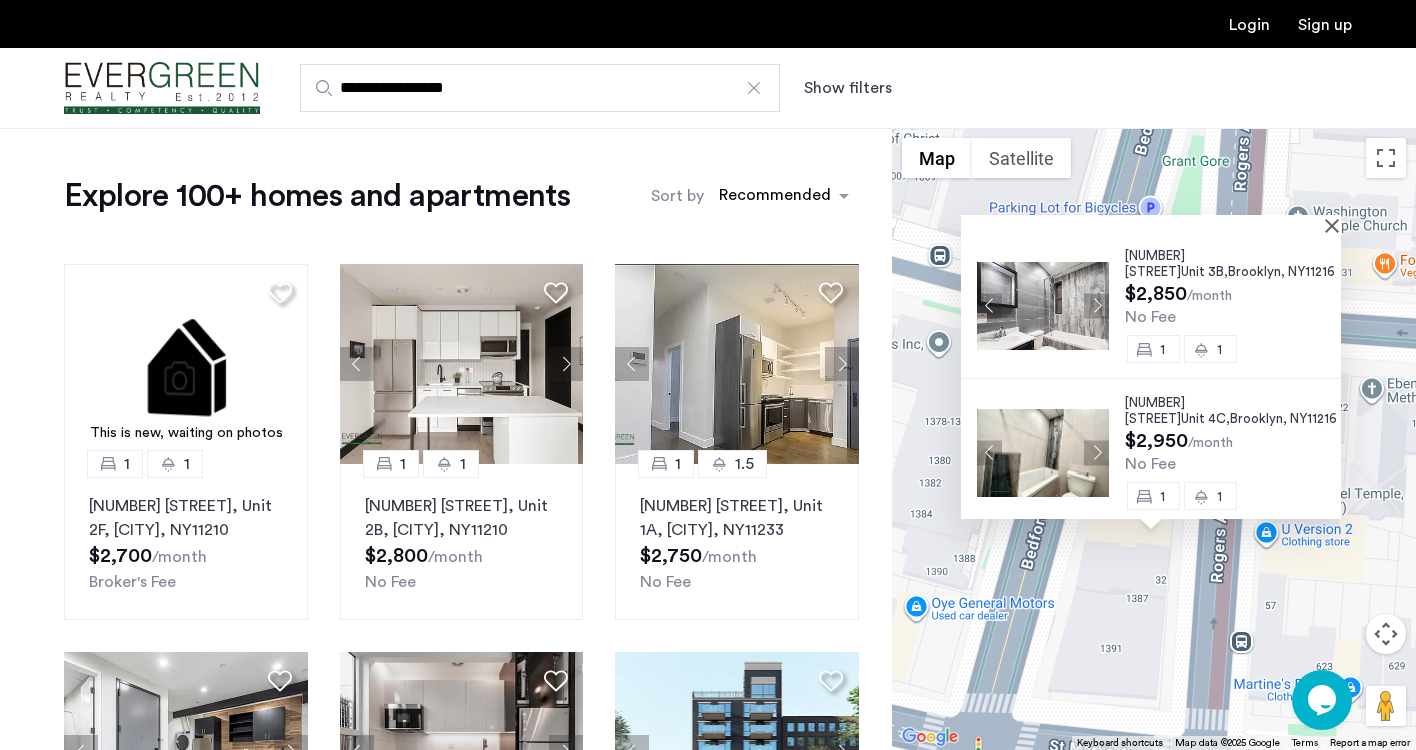 click on "[NUMBER] [STREET]" at bounding box center [1155, 263] 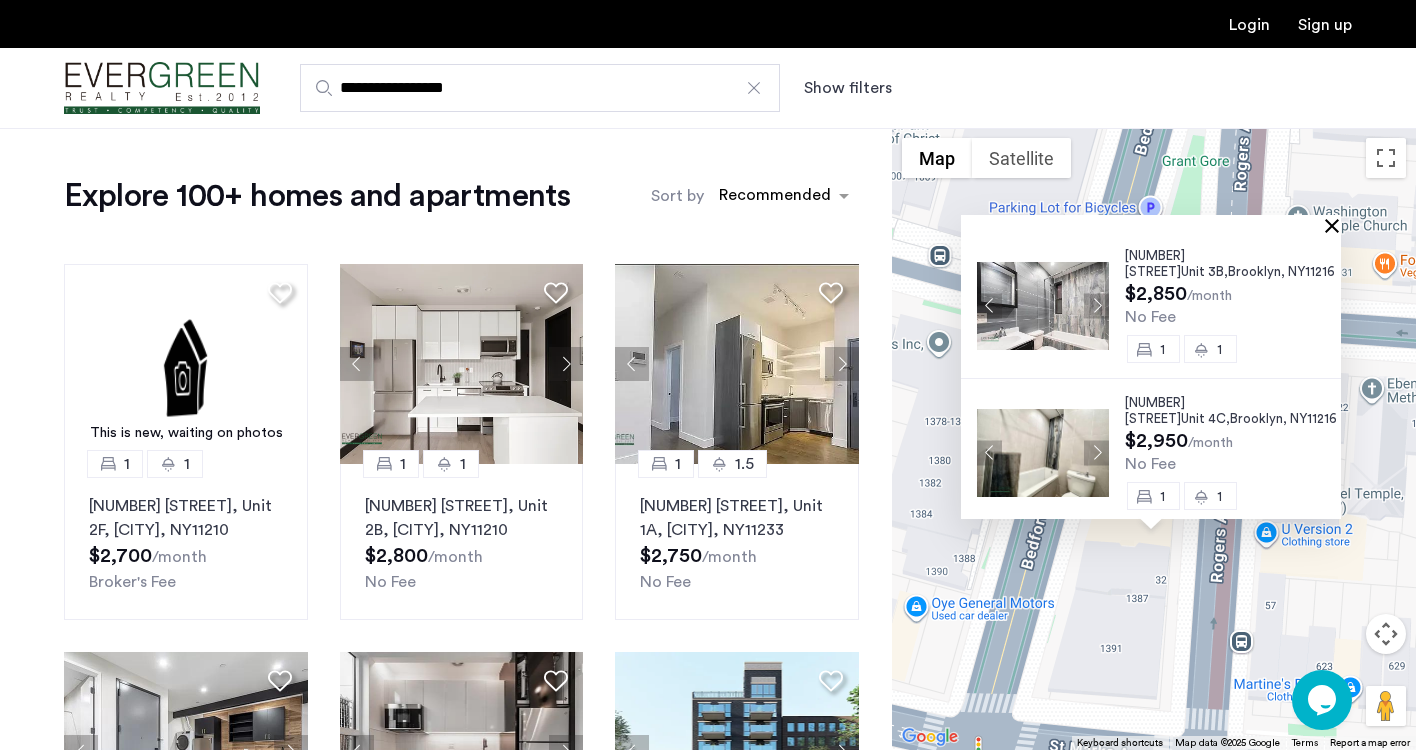 click at bounding box center [1336, 225] 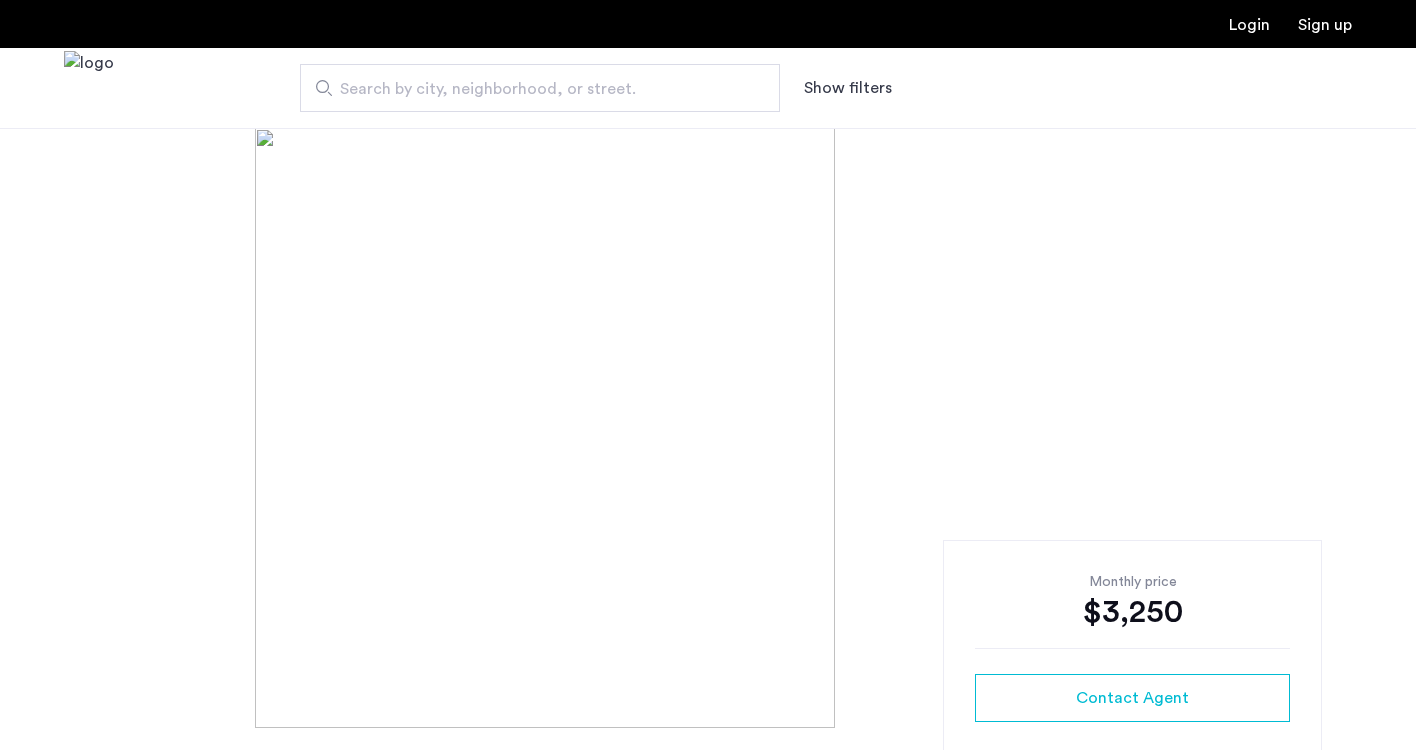 scroll, scrollTop: 0, scrollLeft: 0, axis: both 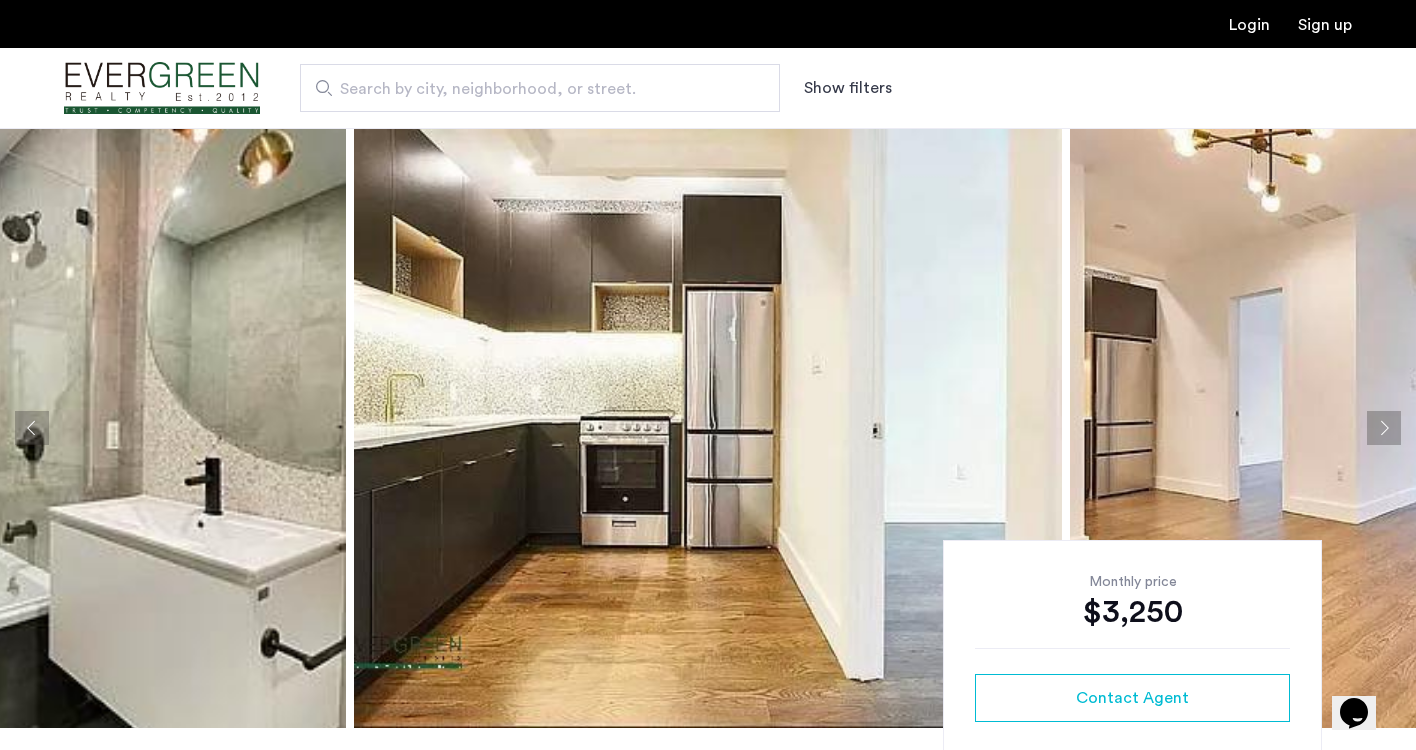 click 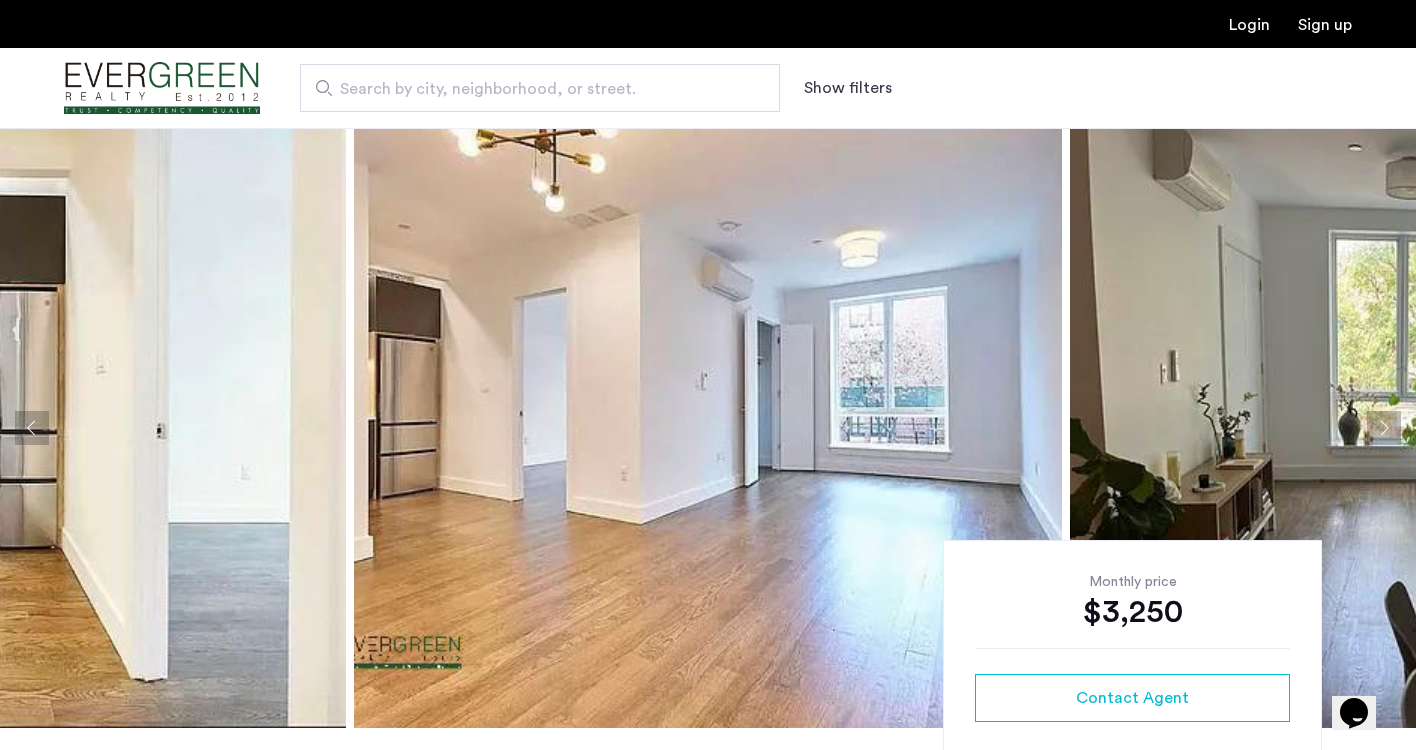 click 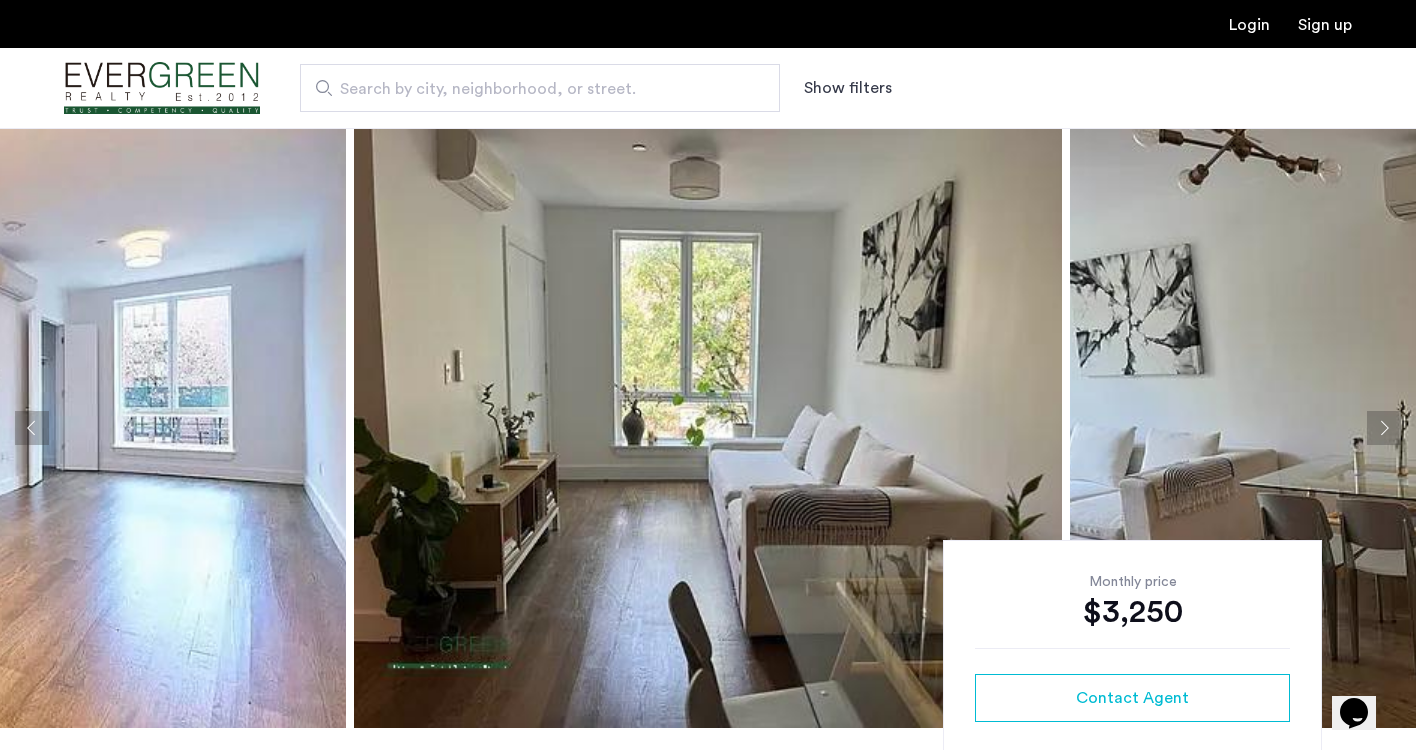 click 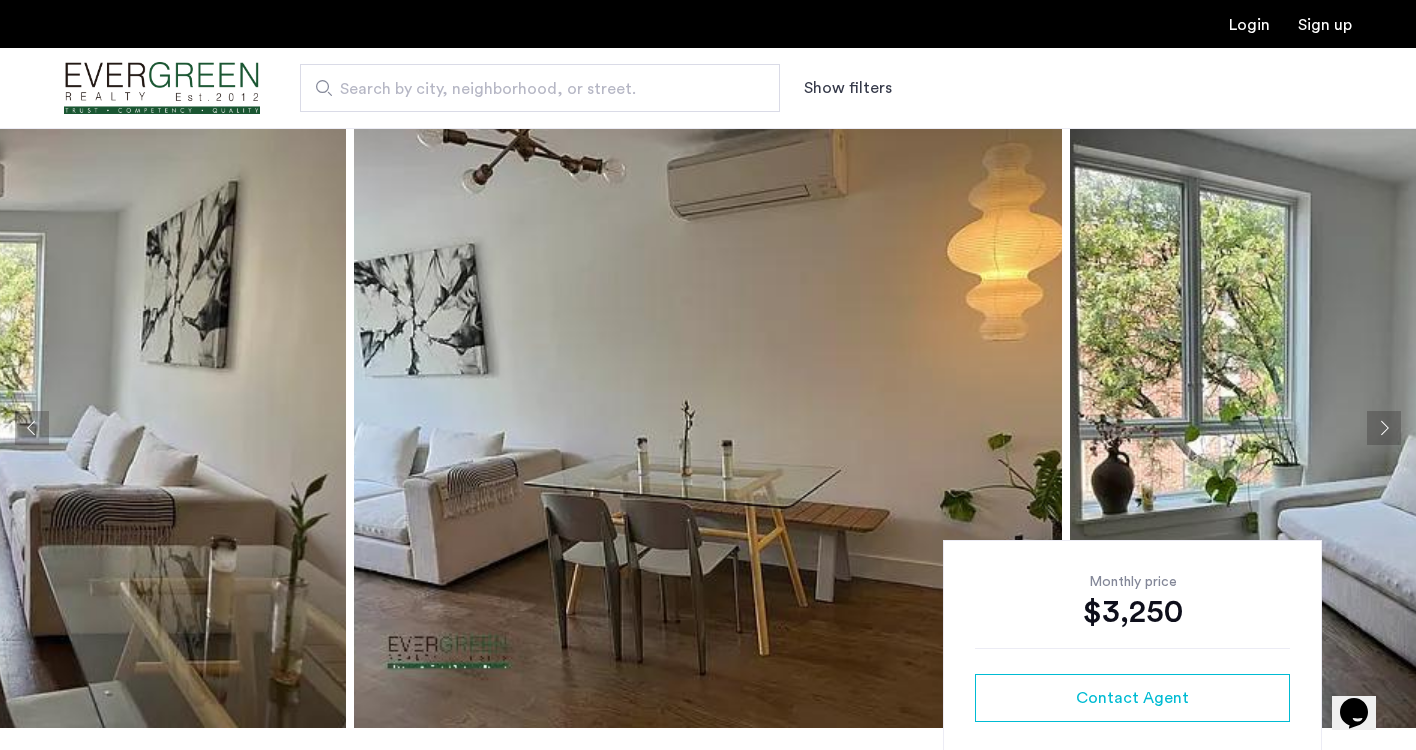 click 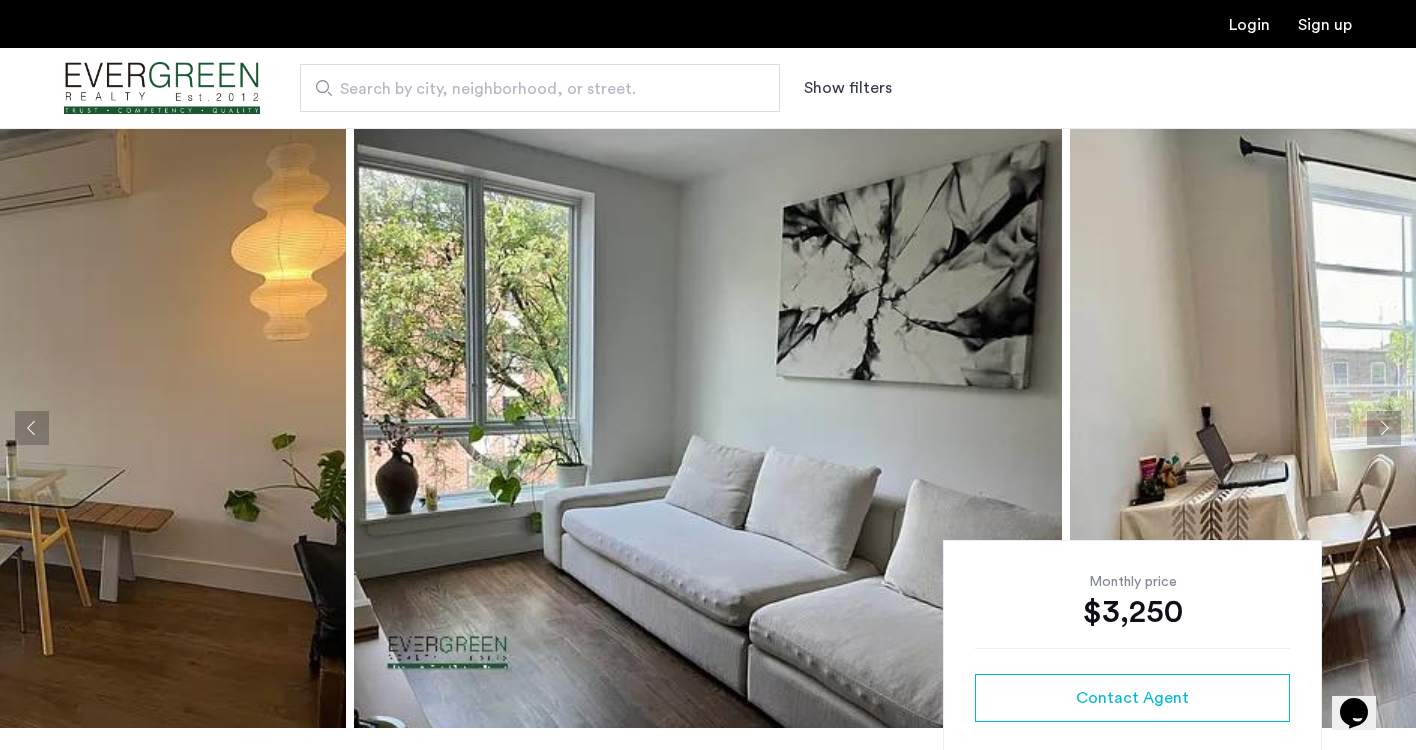 click 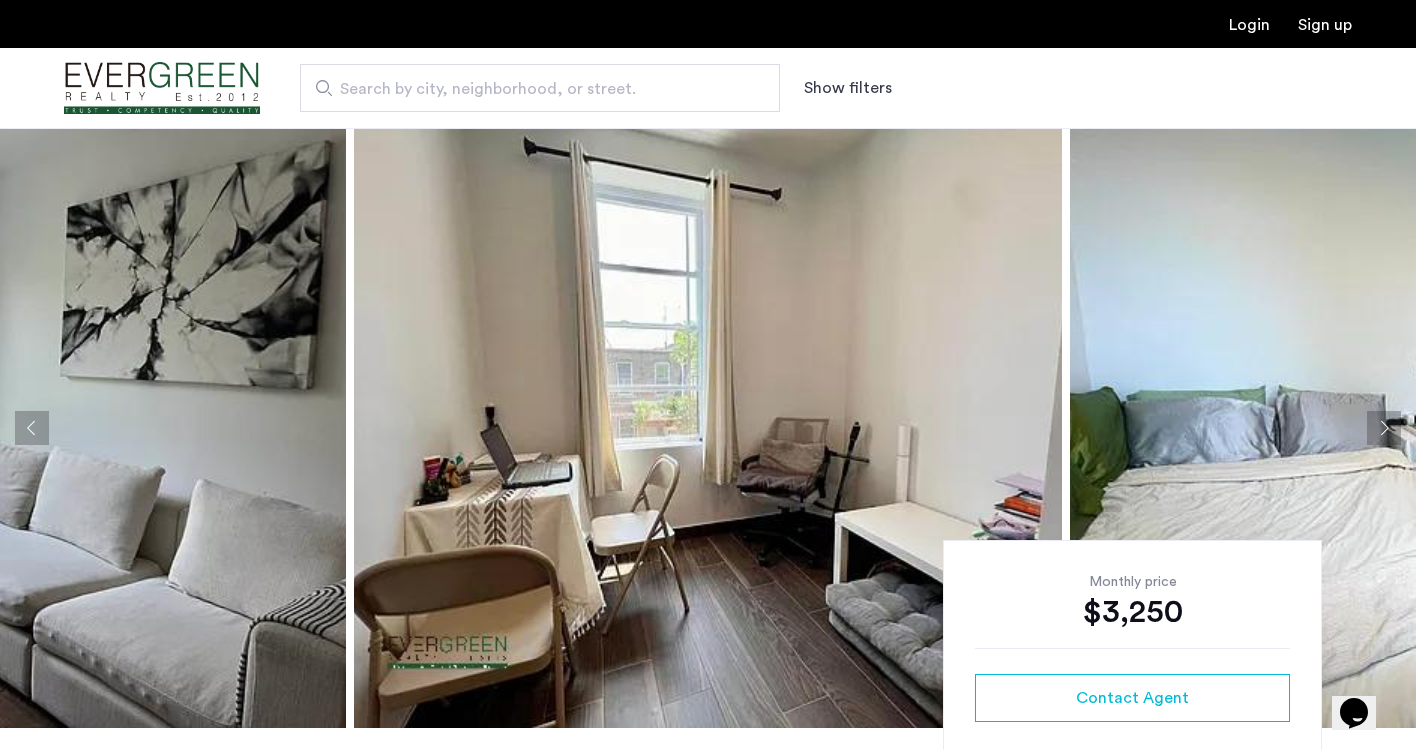 click 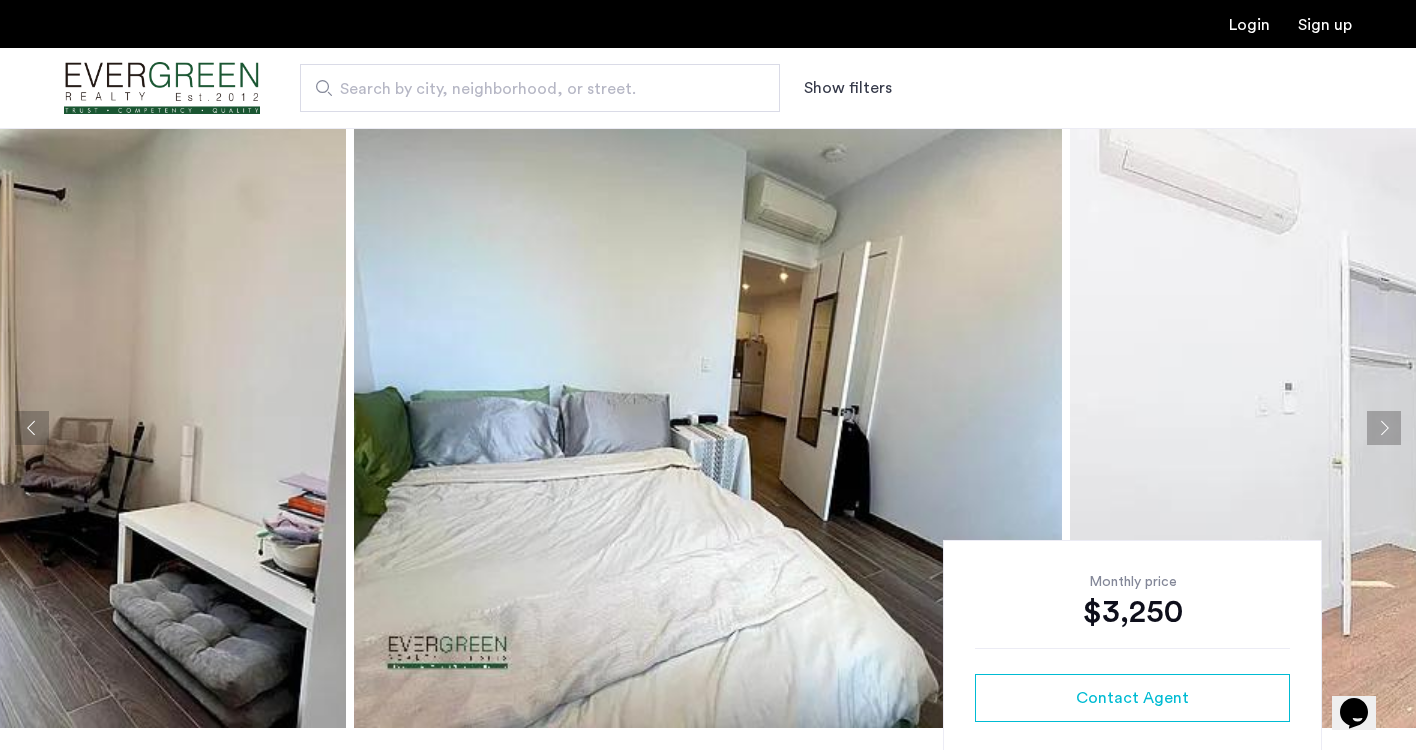 click 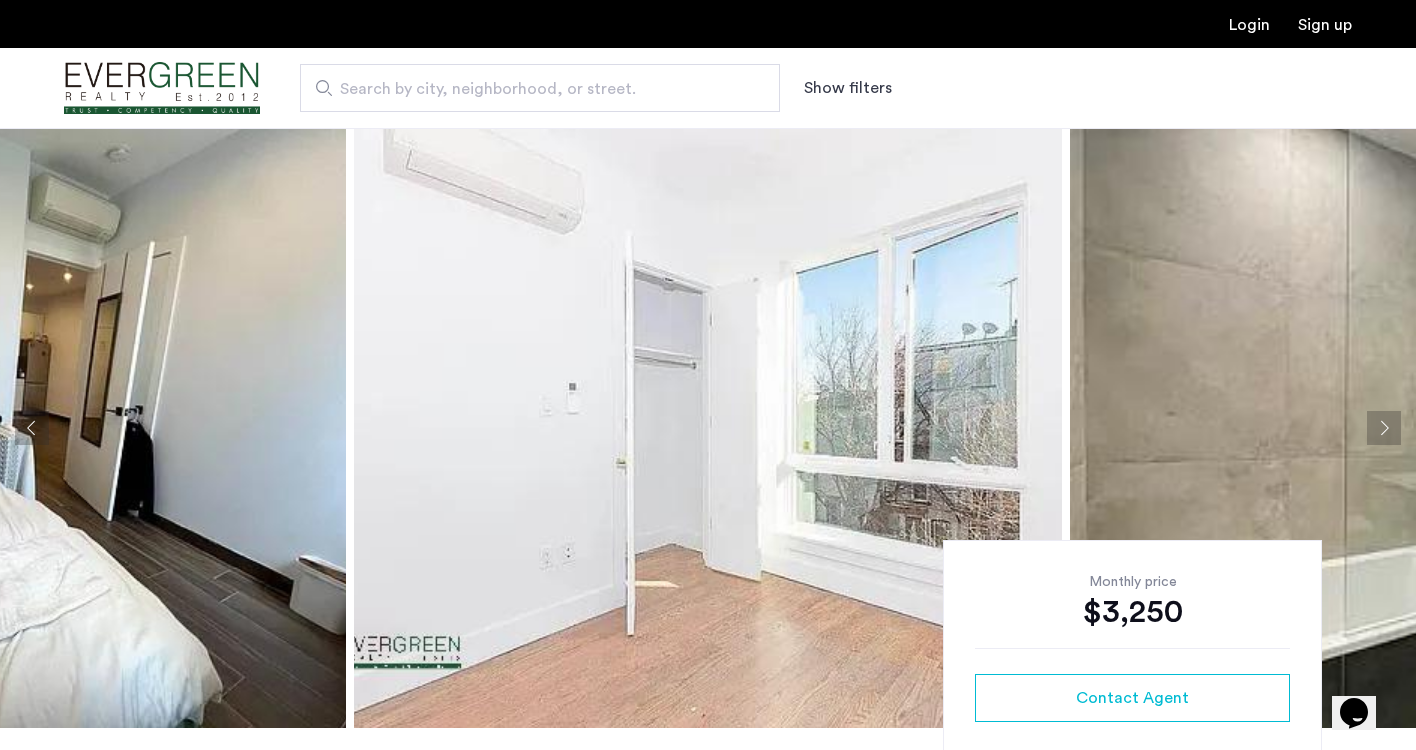 click 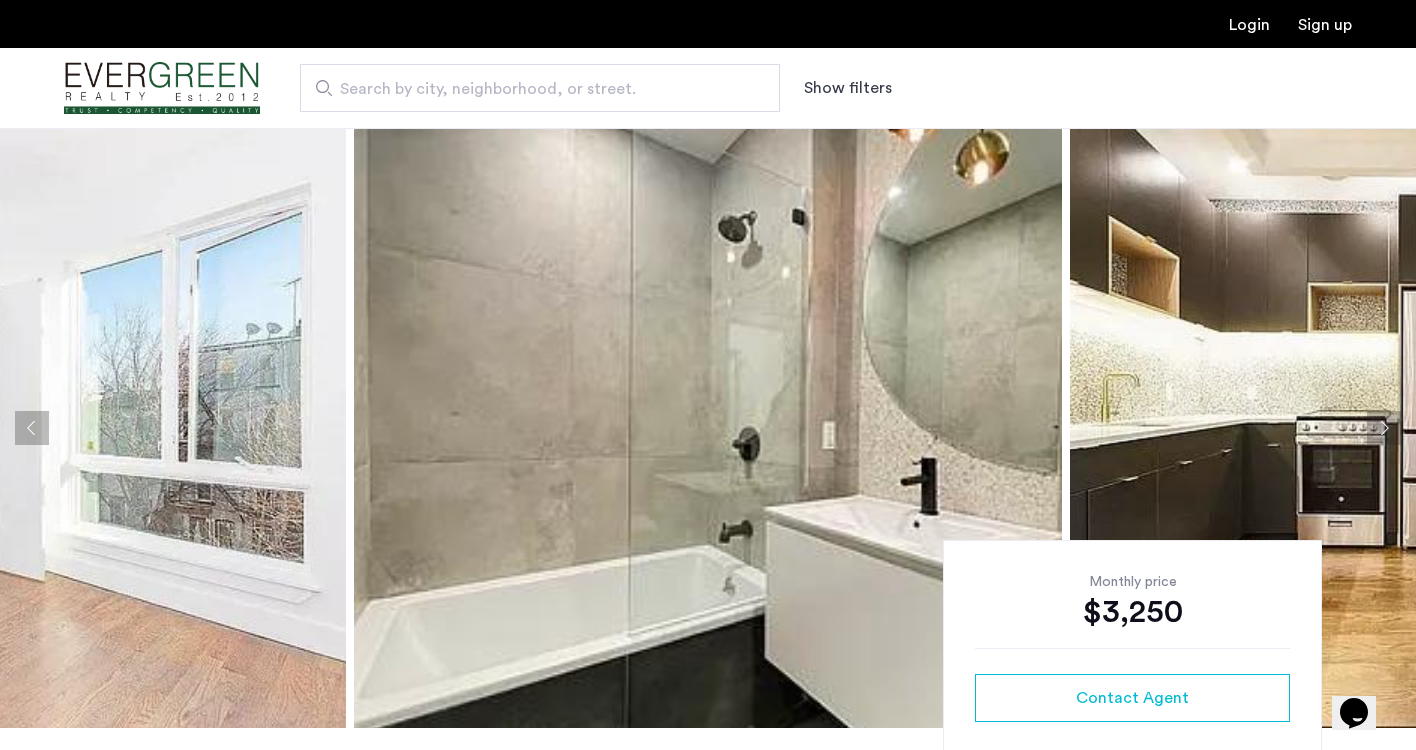 click 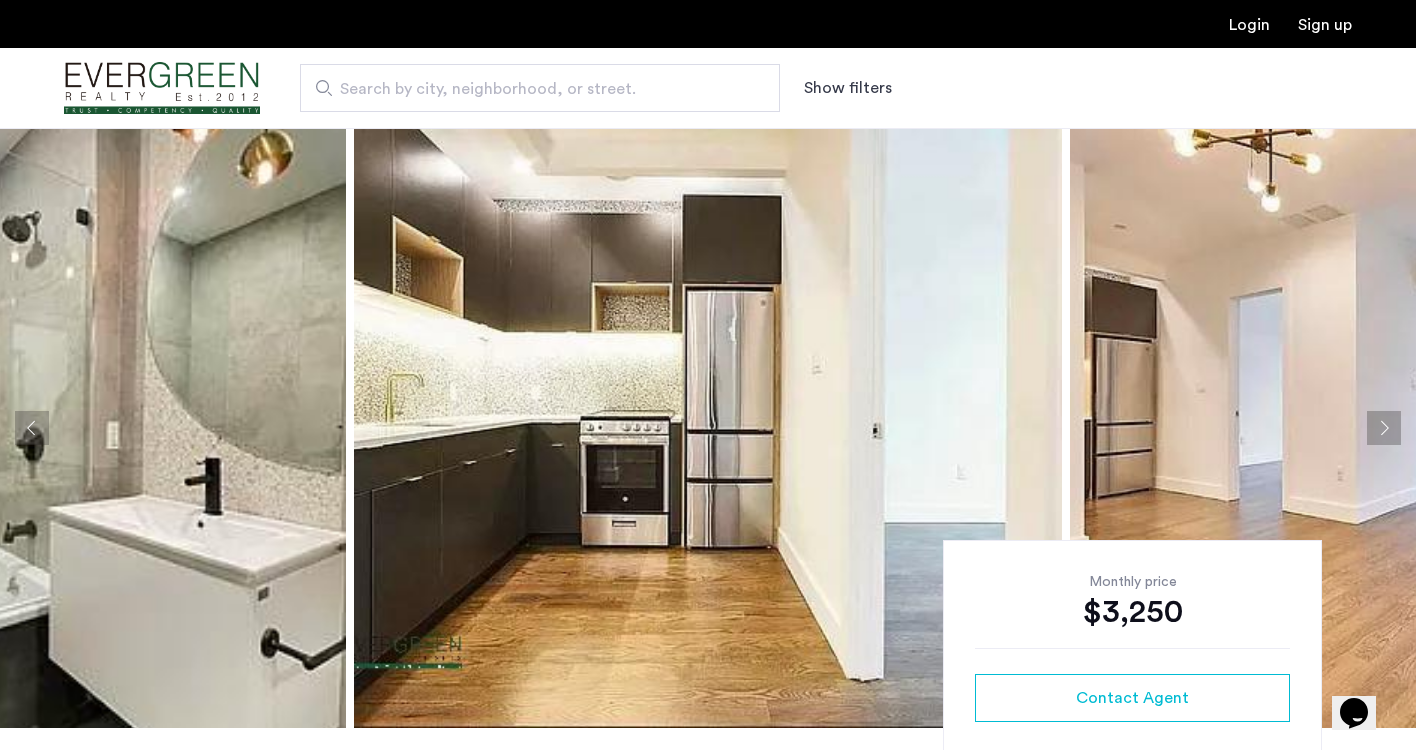 click 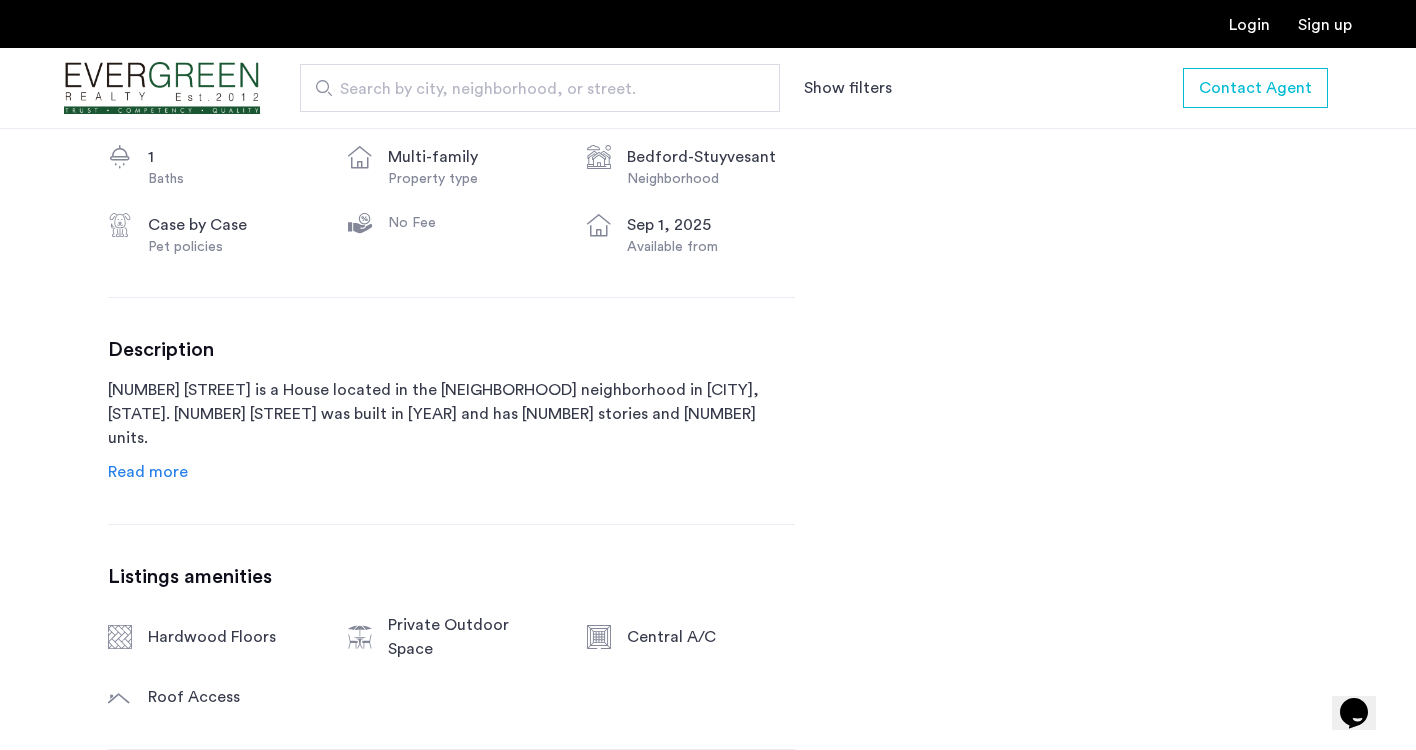 scroll, scrollTop: 858, scrollLeft: 0, axis: vertical 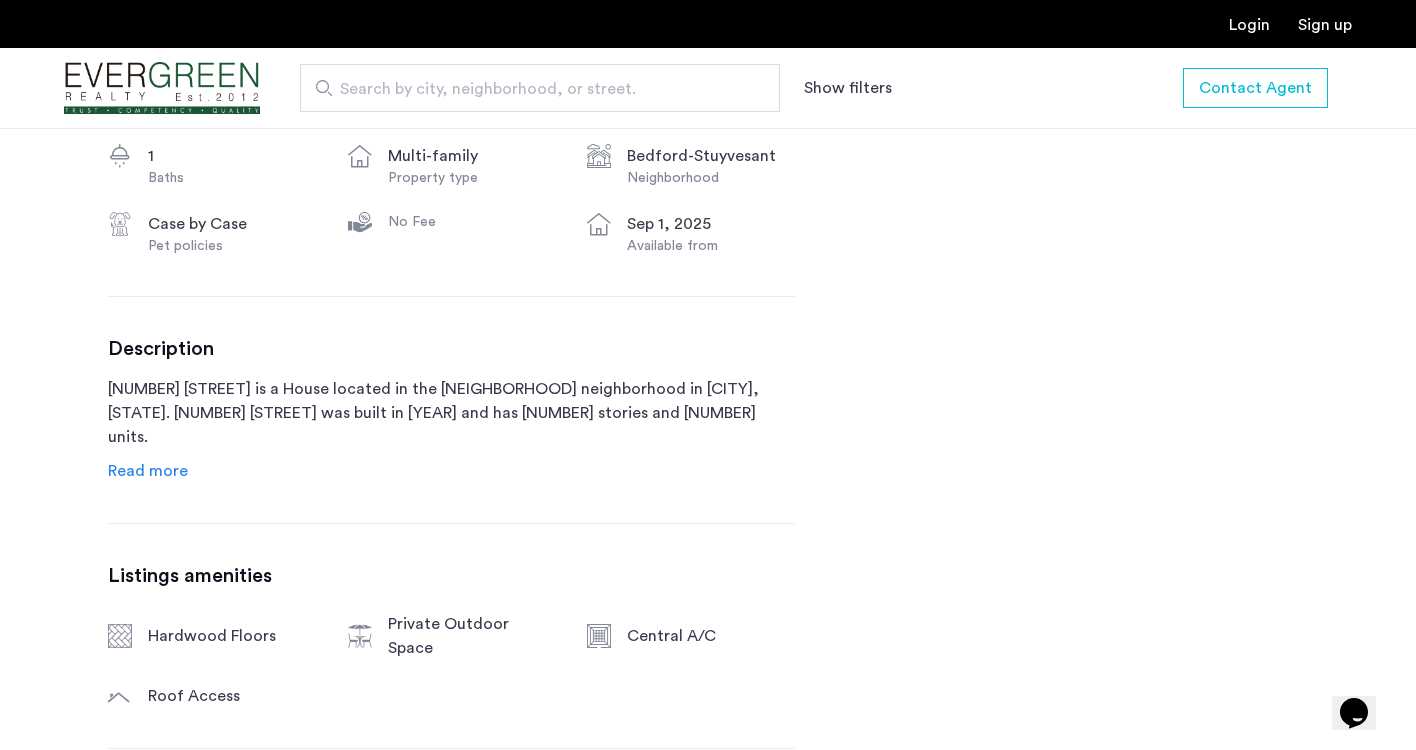 click on "Read more" 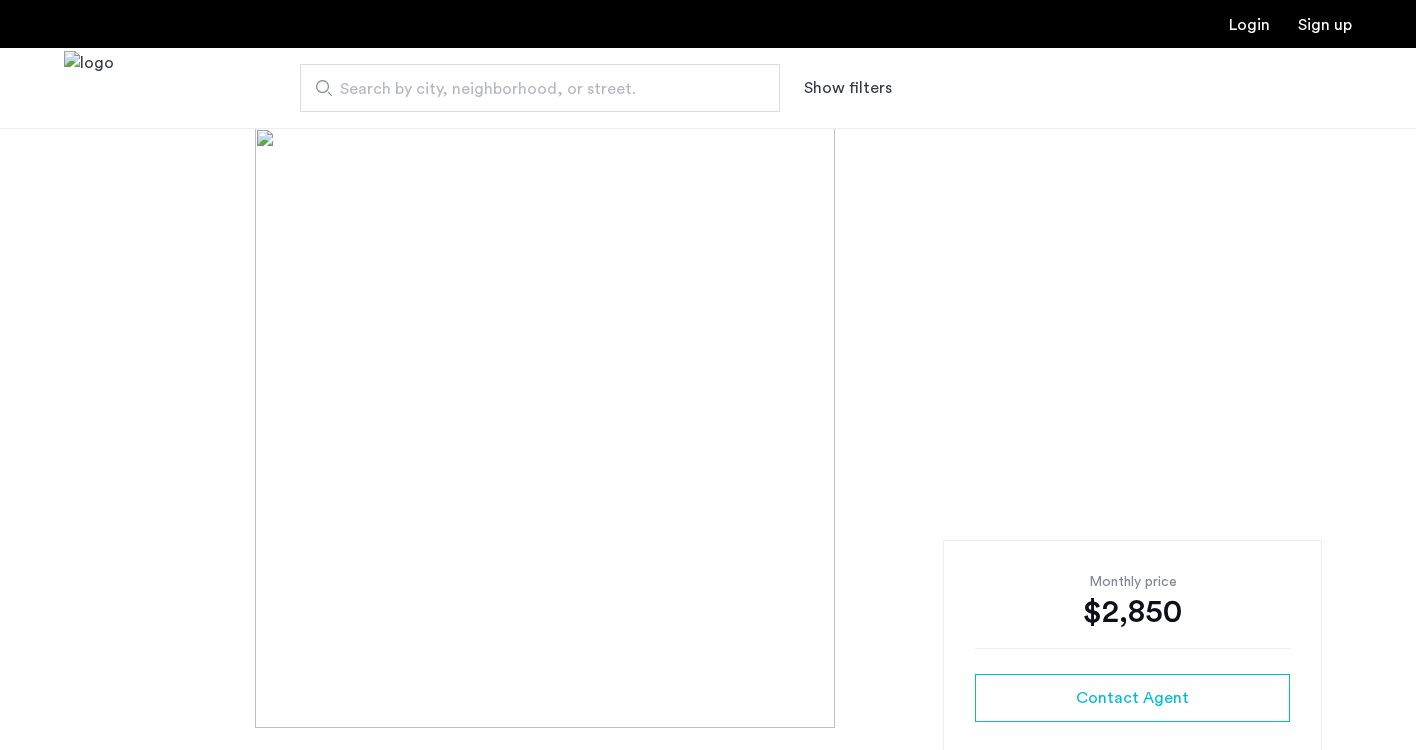 scroll, scrollTop: 0, scrollLeft: 0, axis: both 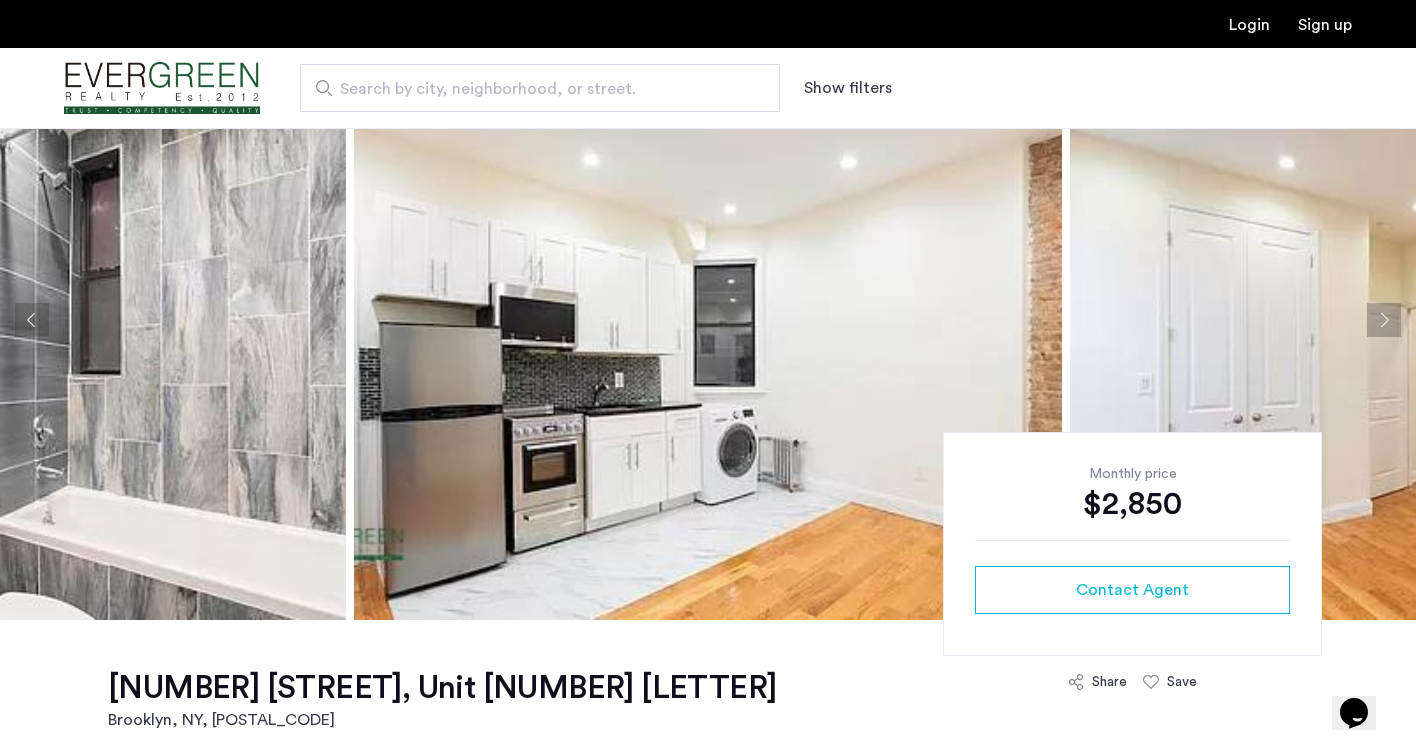 click 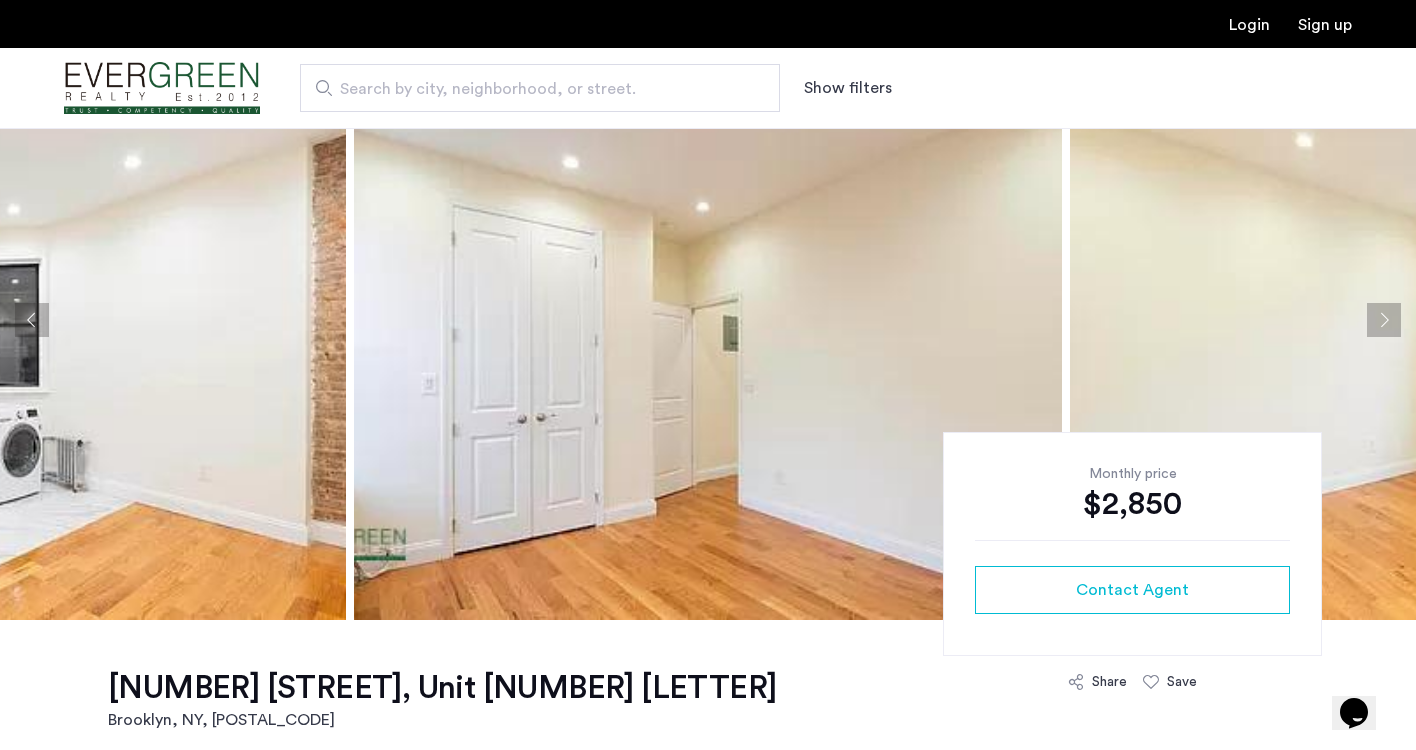 click 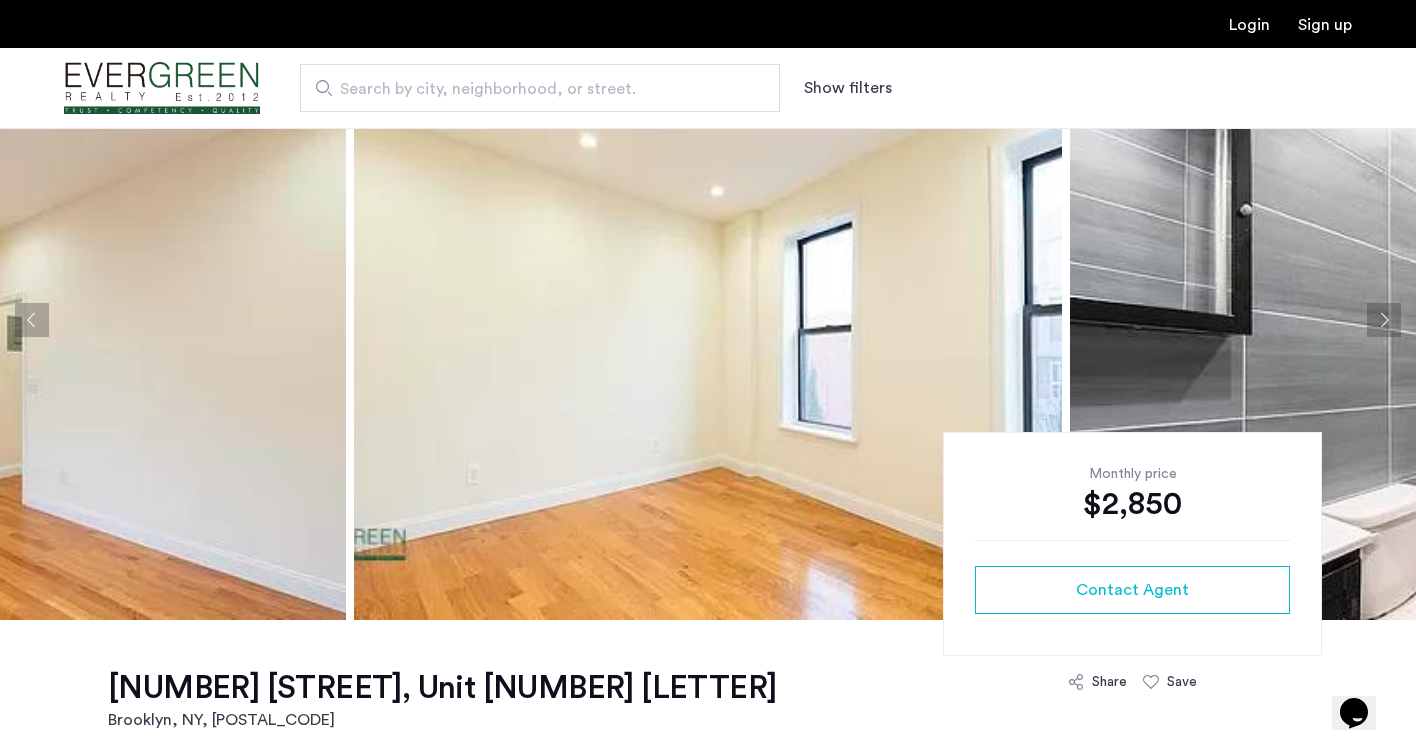click 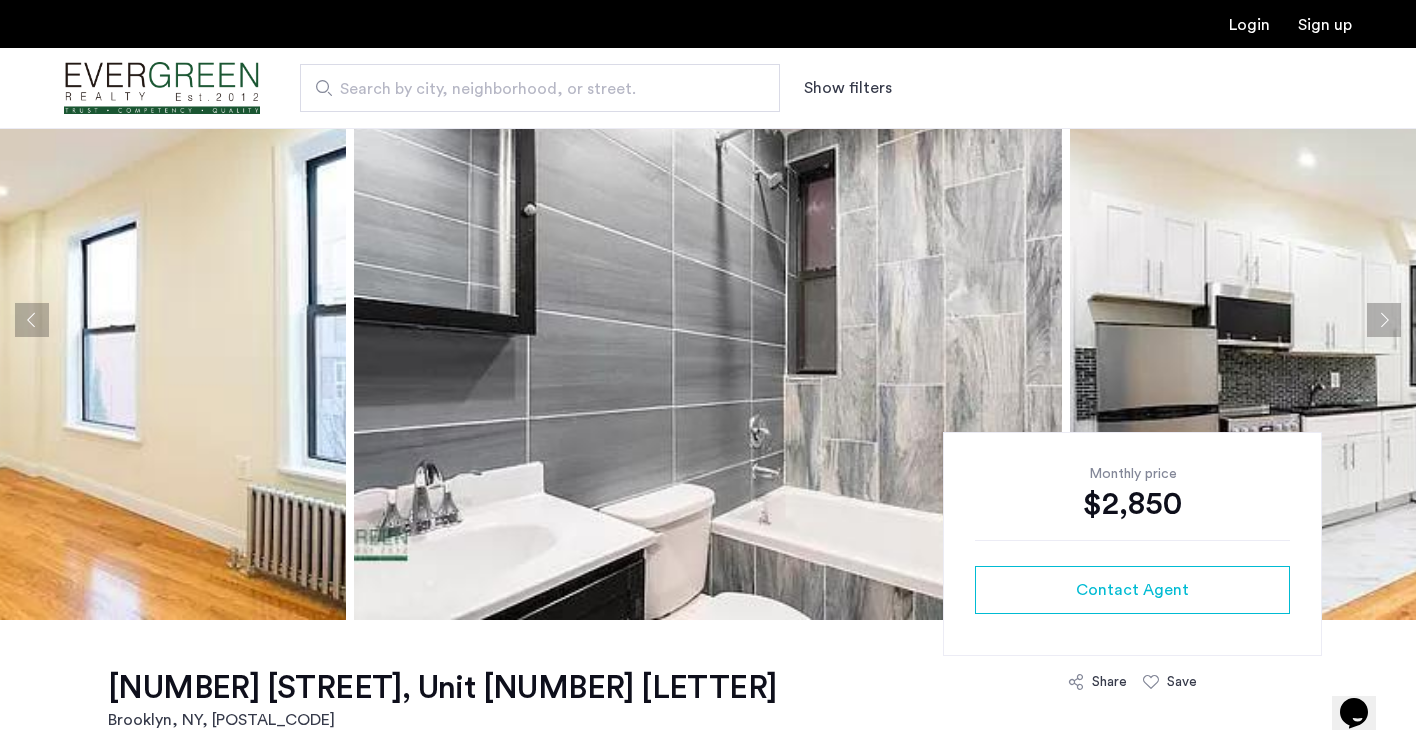 click 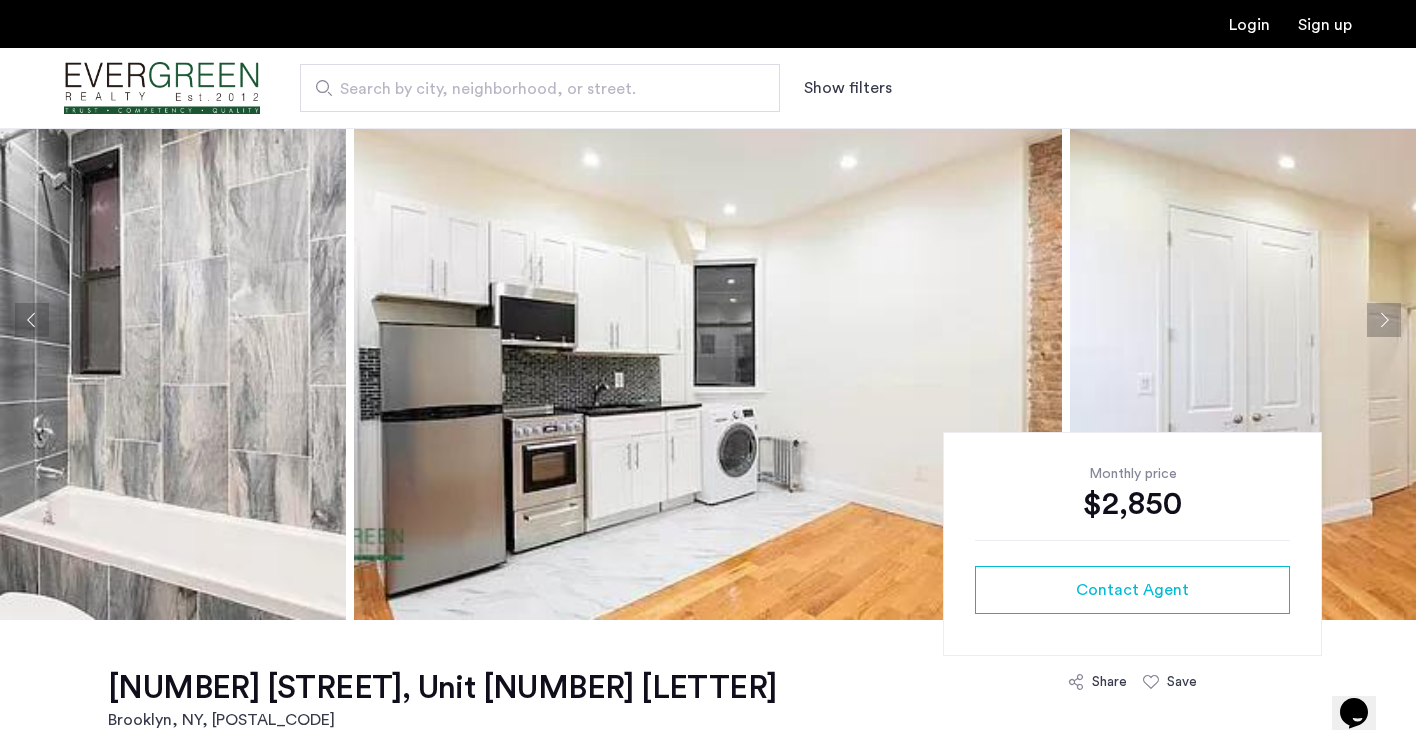 click 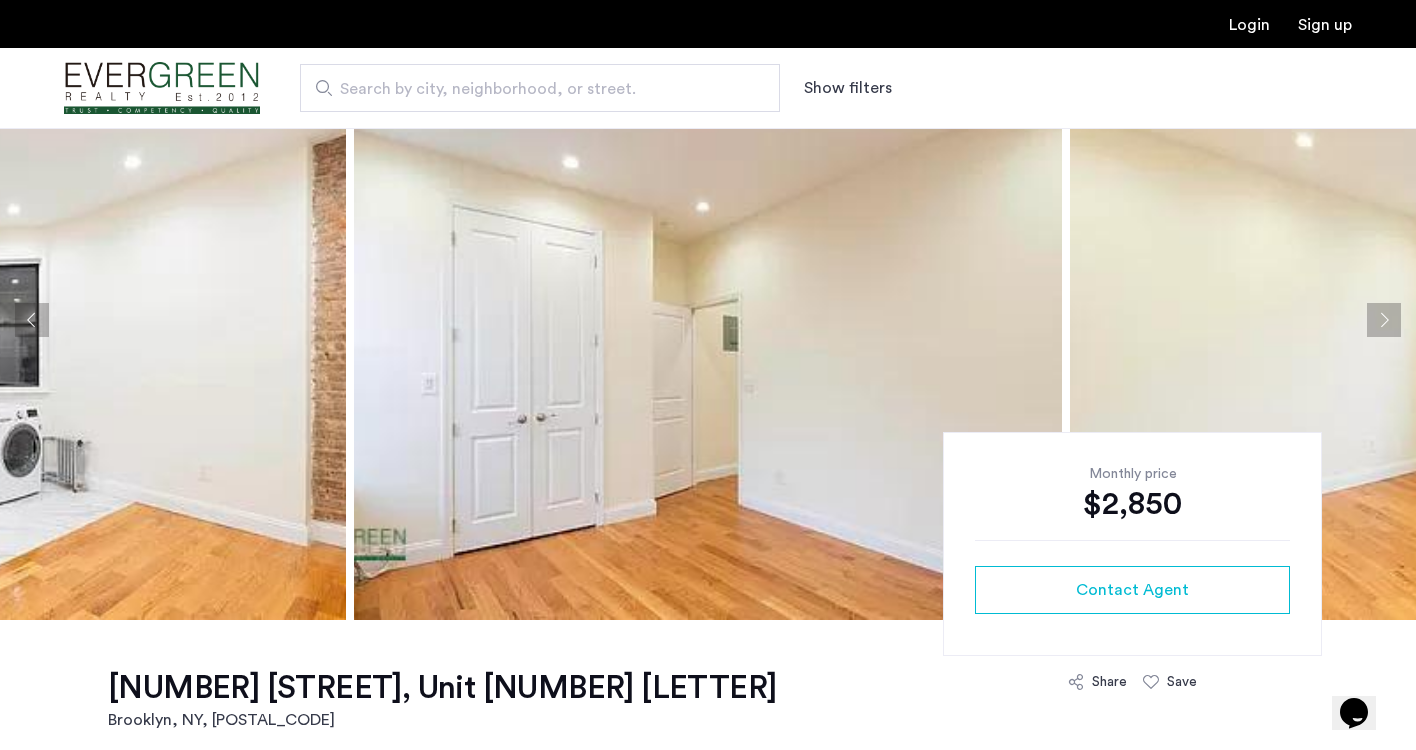 click 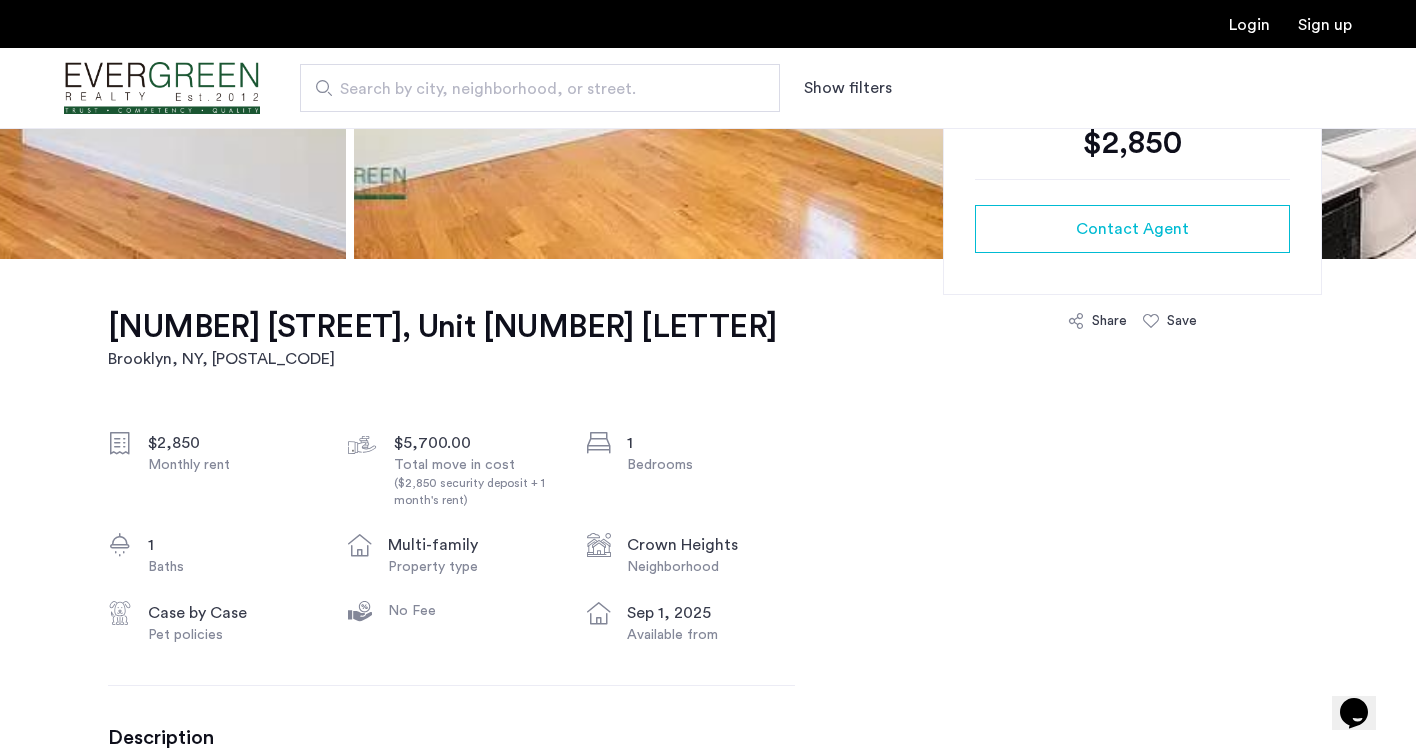 scroll, scrollTop: 505, scrollLeft: 0, axis: vertical 